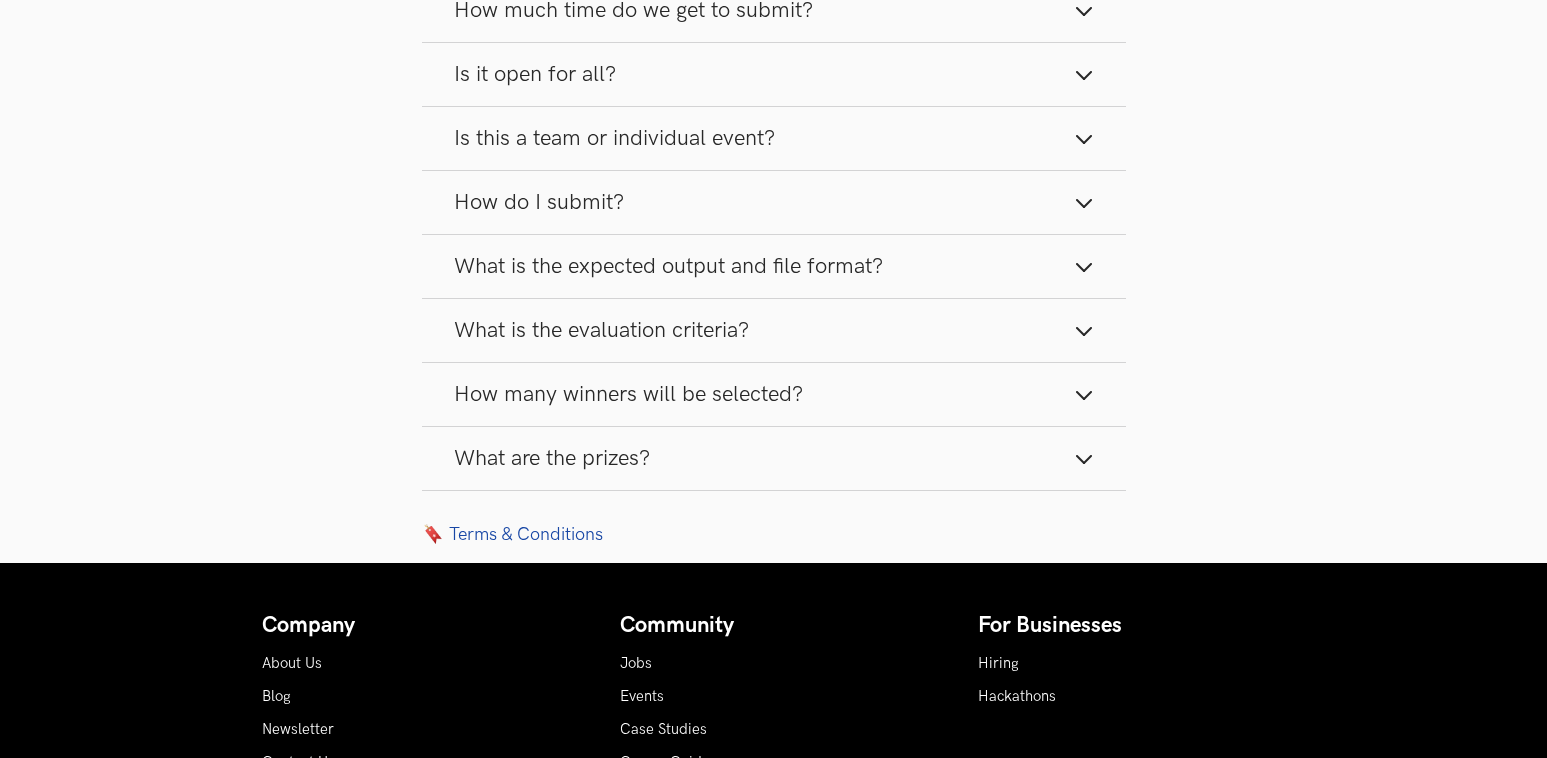 scroll, scrollTop: 2964, scrollLeft: 0, axis: vertical 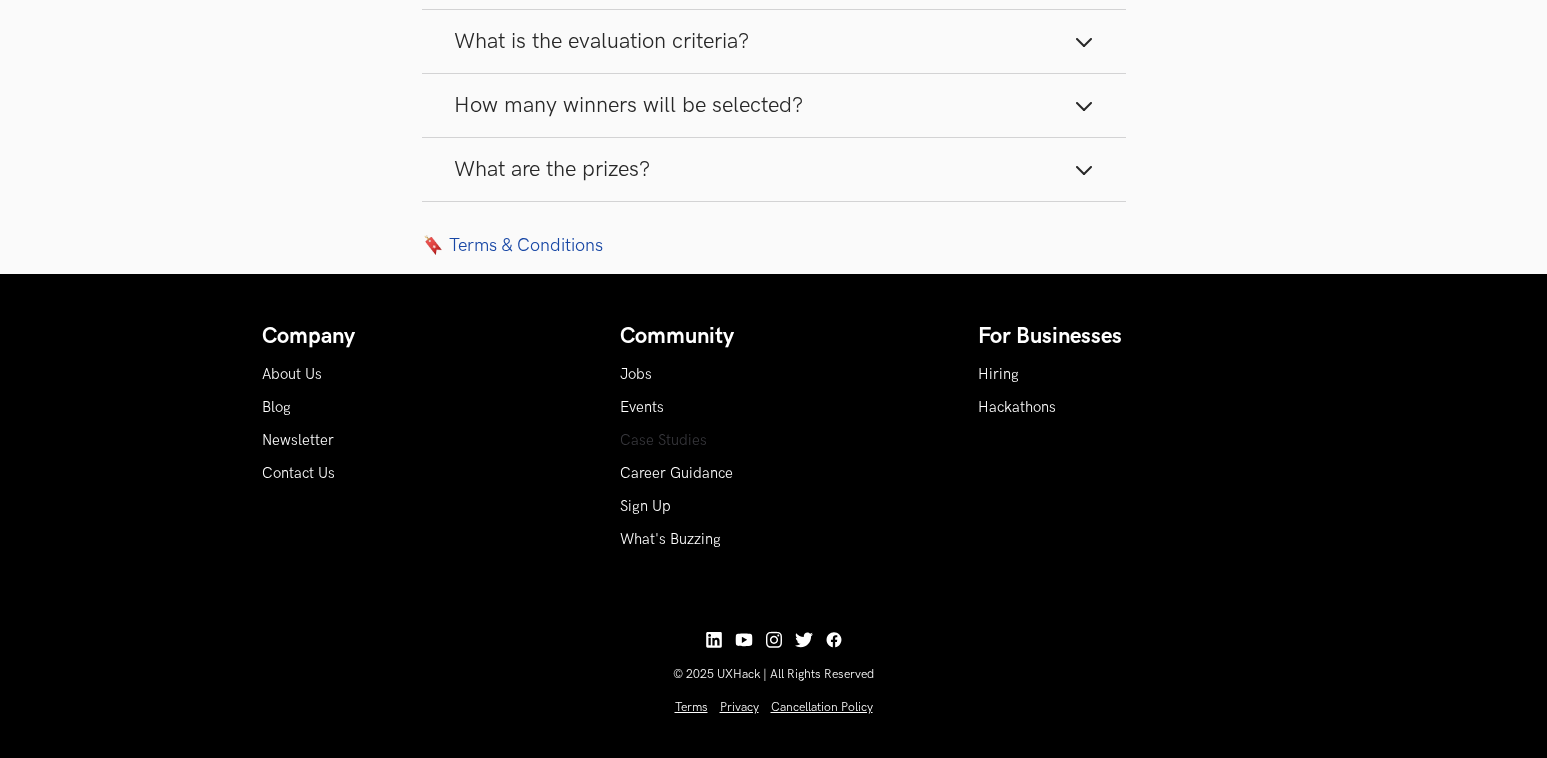 click on "Case Studies" at bounding box center (663, 440) 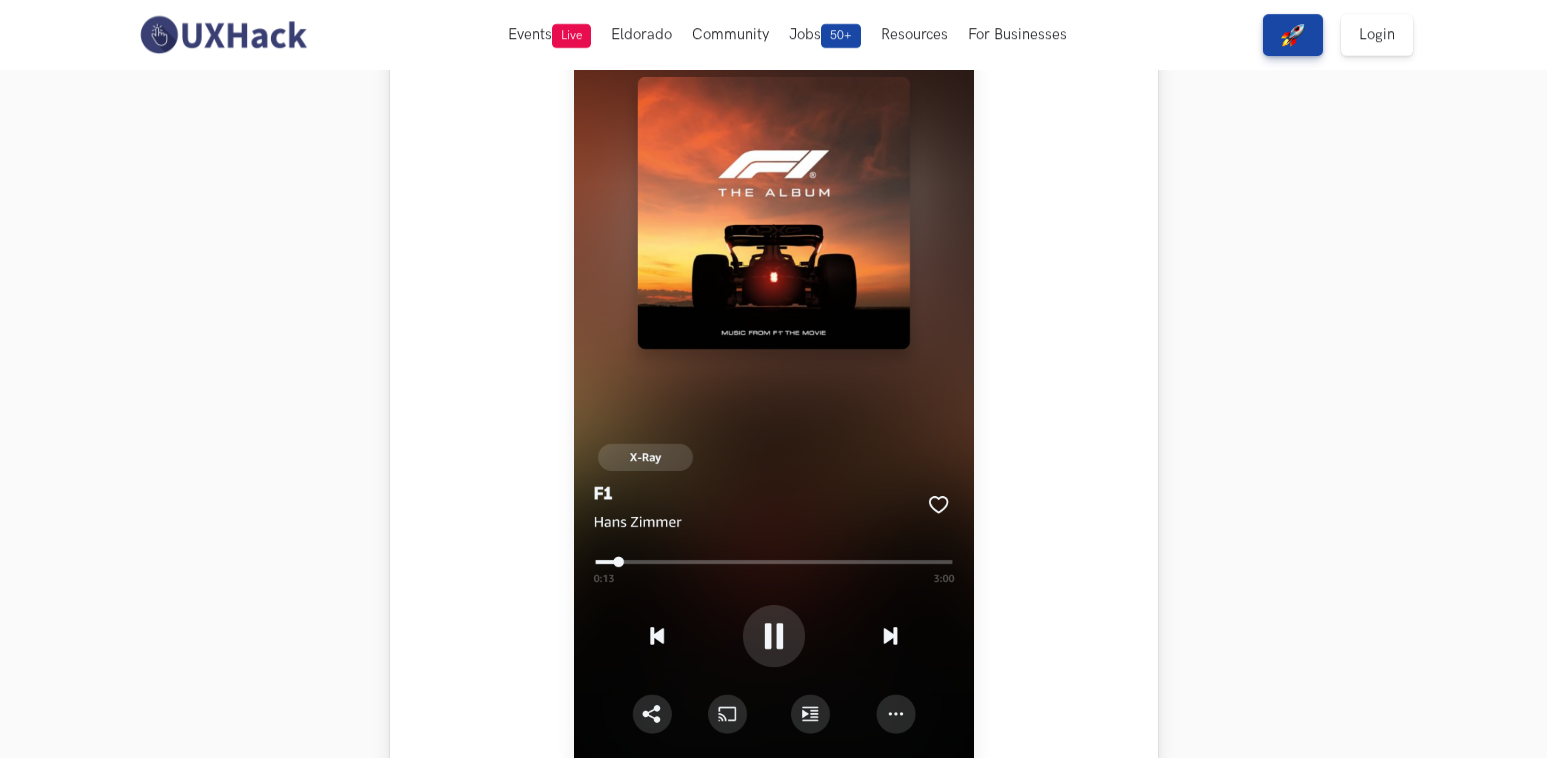 scroll, scrollTop: 1026, scrollLeft: 0, axis: vertical 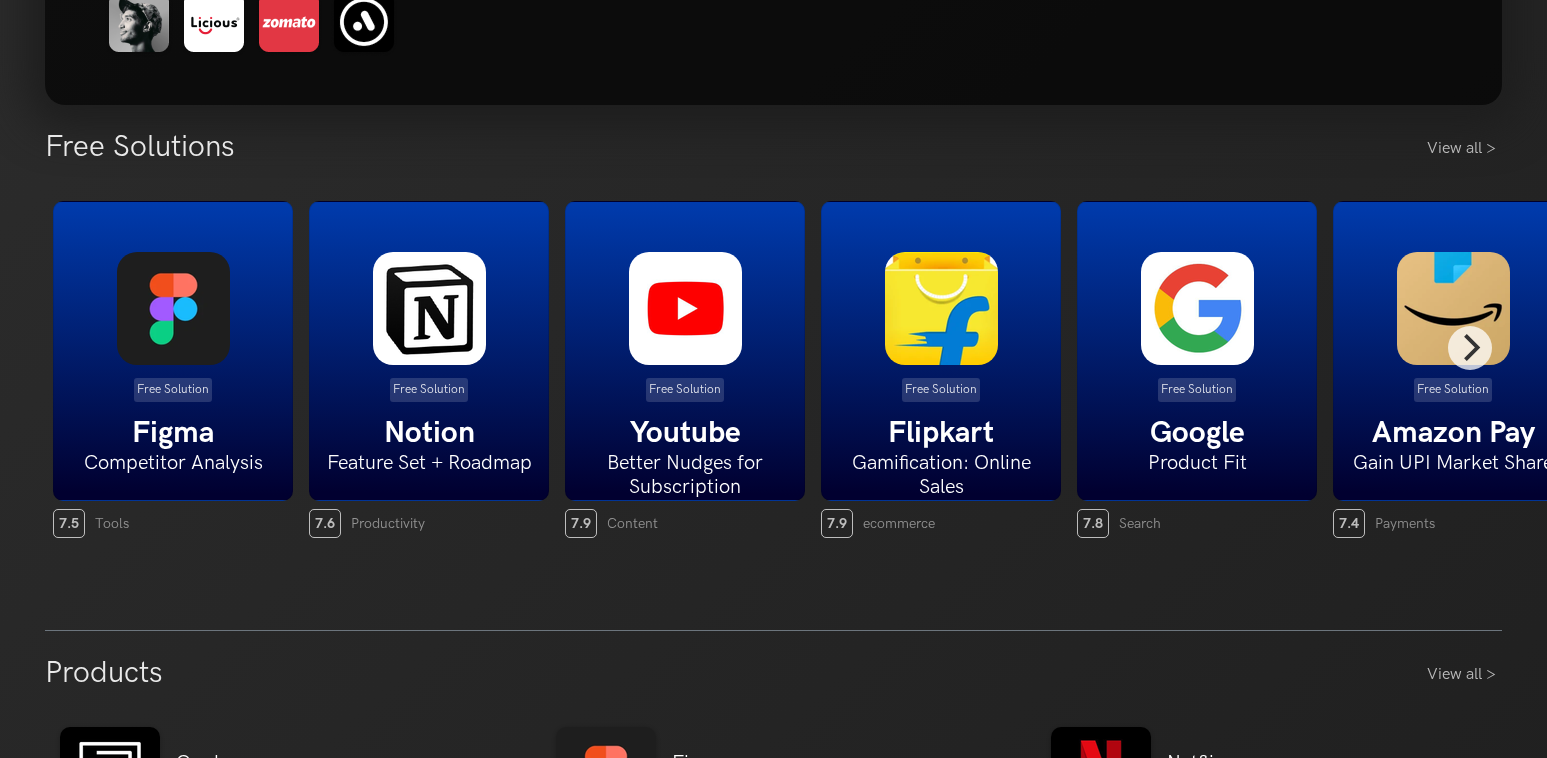 click on "Amazon Pay" at bounding box center [1453, 433] 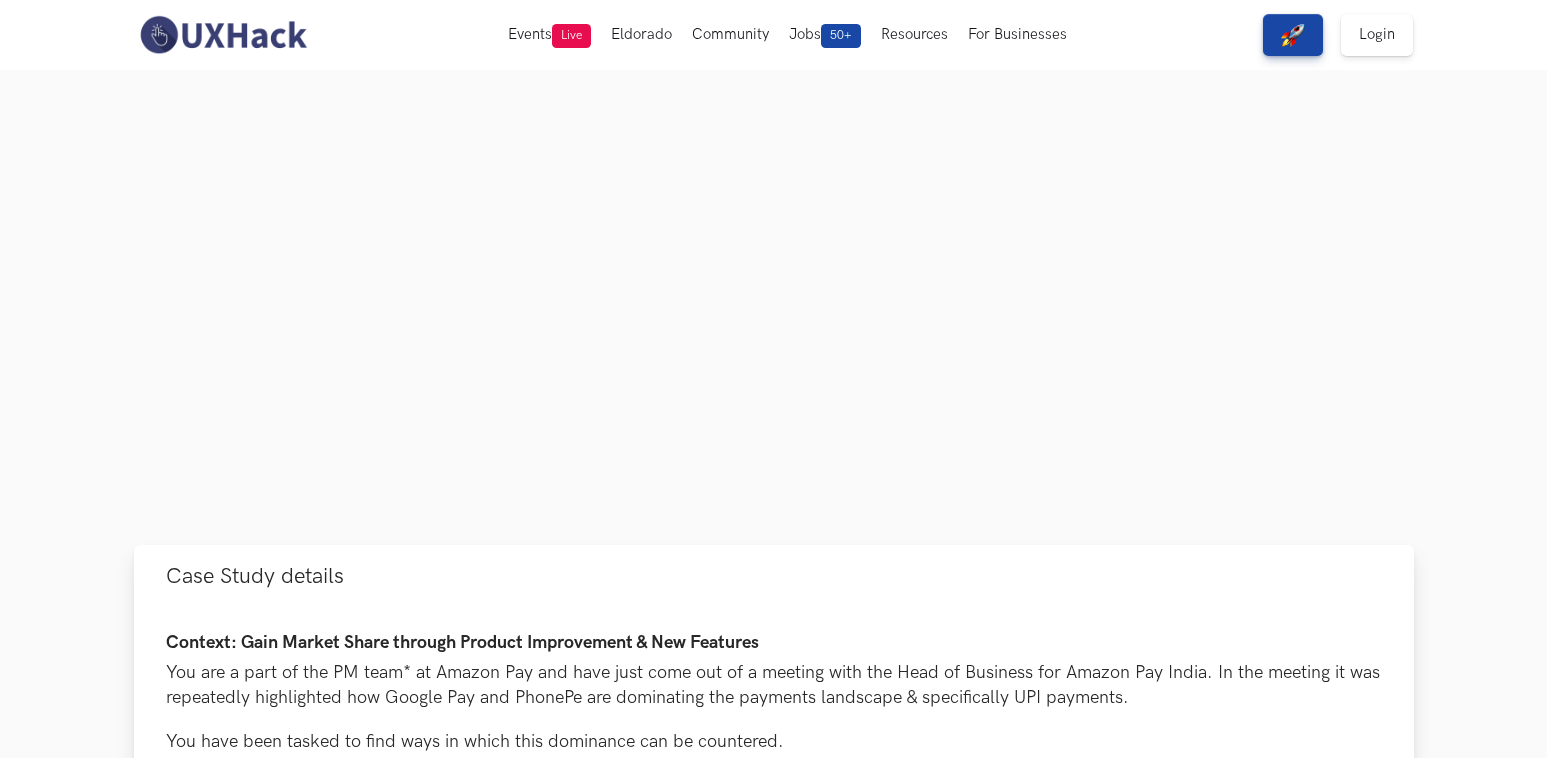 scroll, scrollTop: 505, scrollLeft: 0, axis: vertical 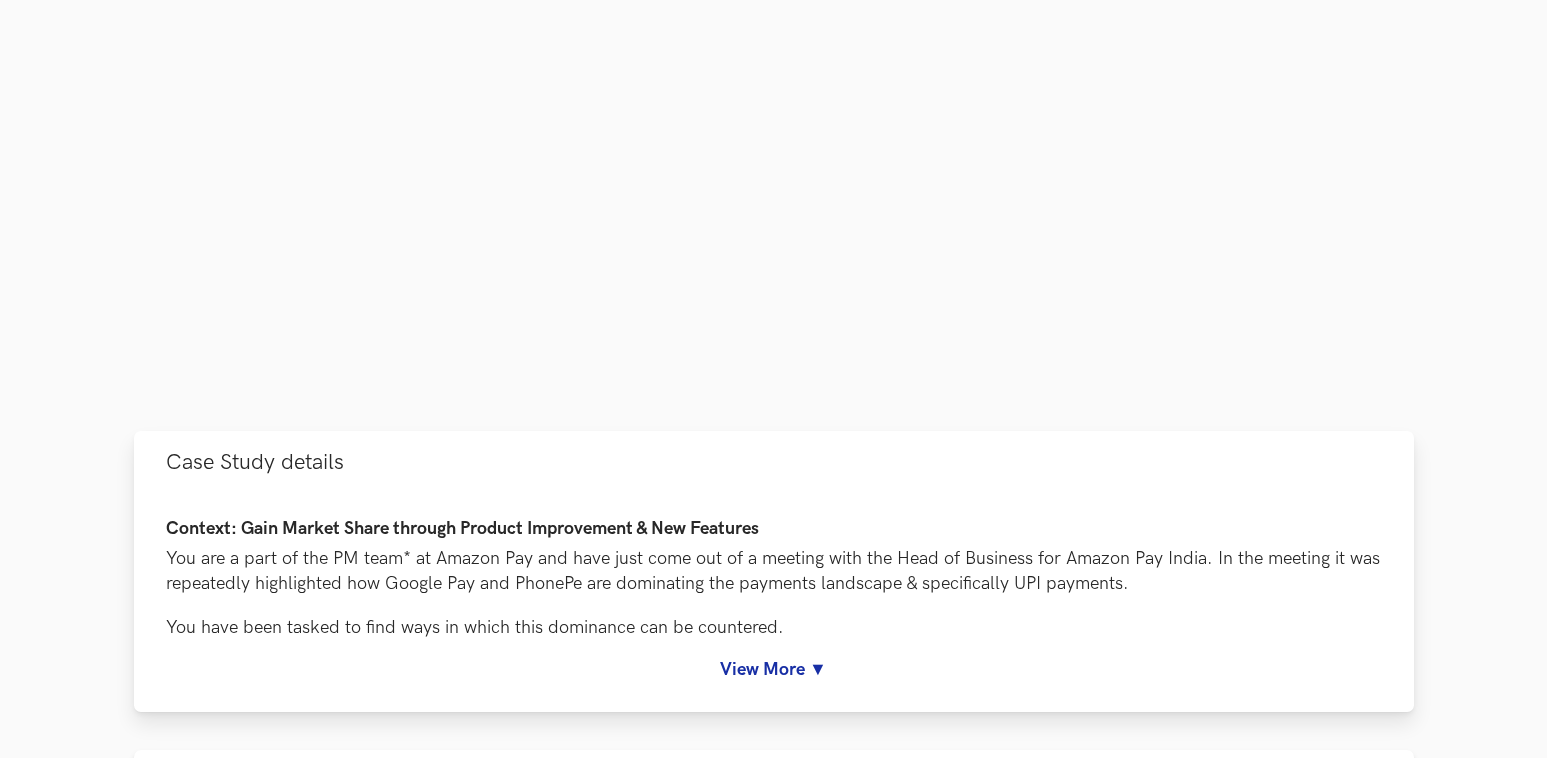 click on "View More ▼" at bounding box center [774, 669] 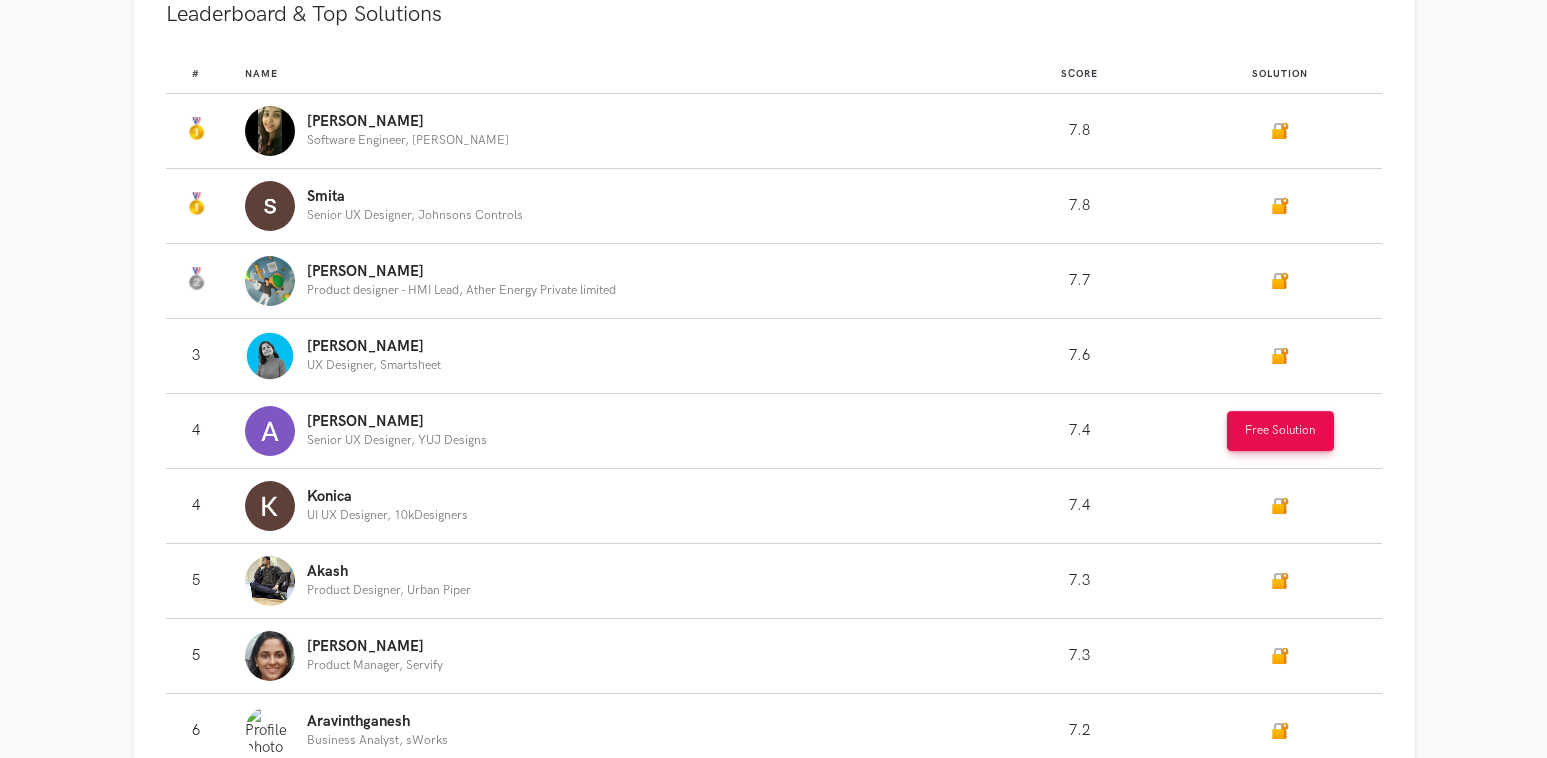 scroll, scrollTop: 1987, scrollLeft: 0, axis: vertical 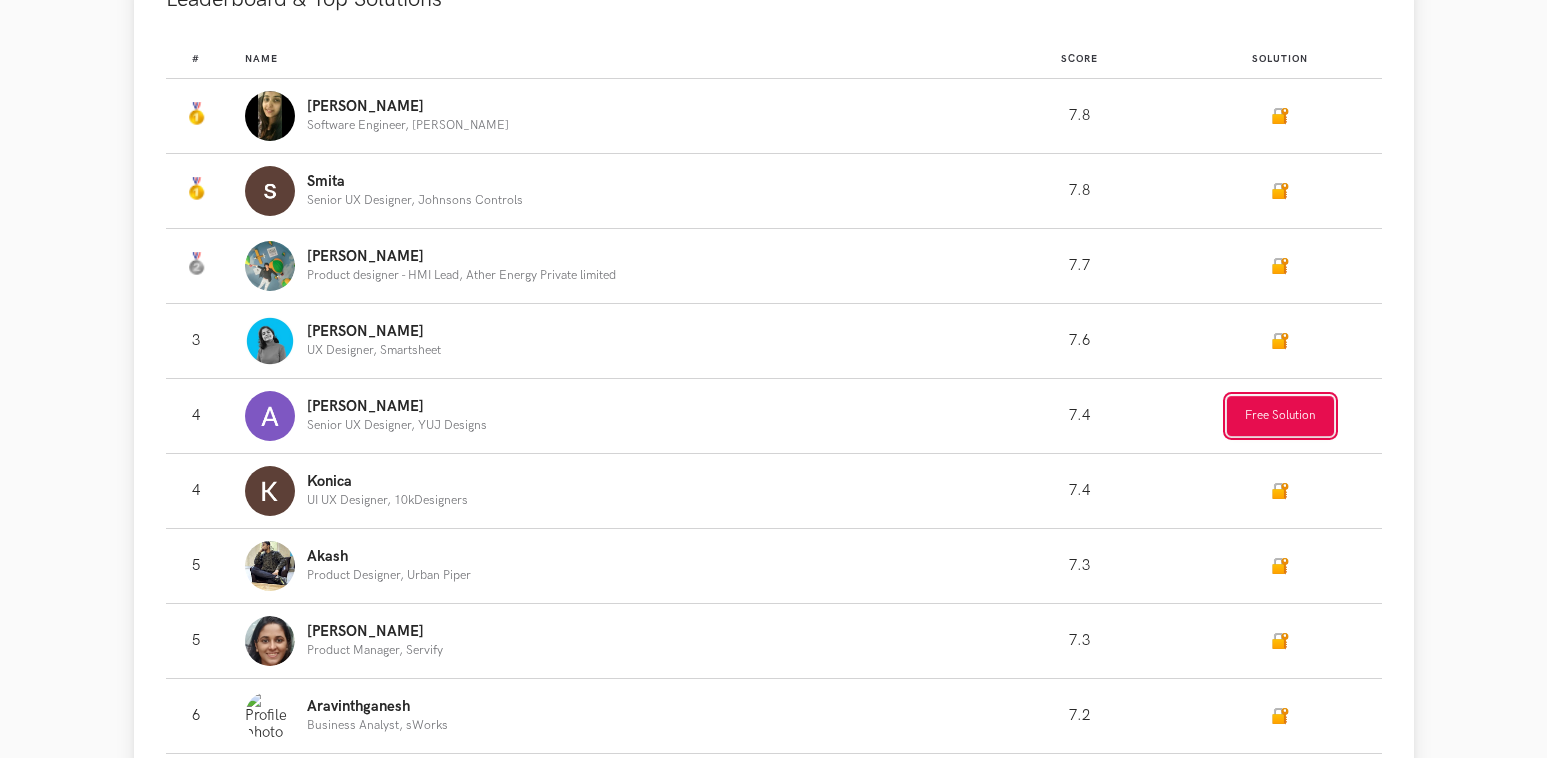 click on "Free Solution" at bounding box center [1280, 416] 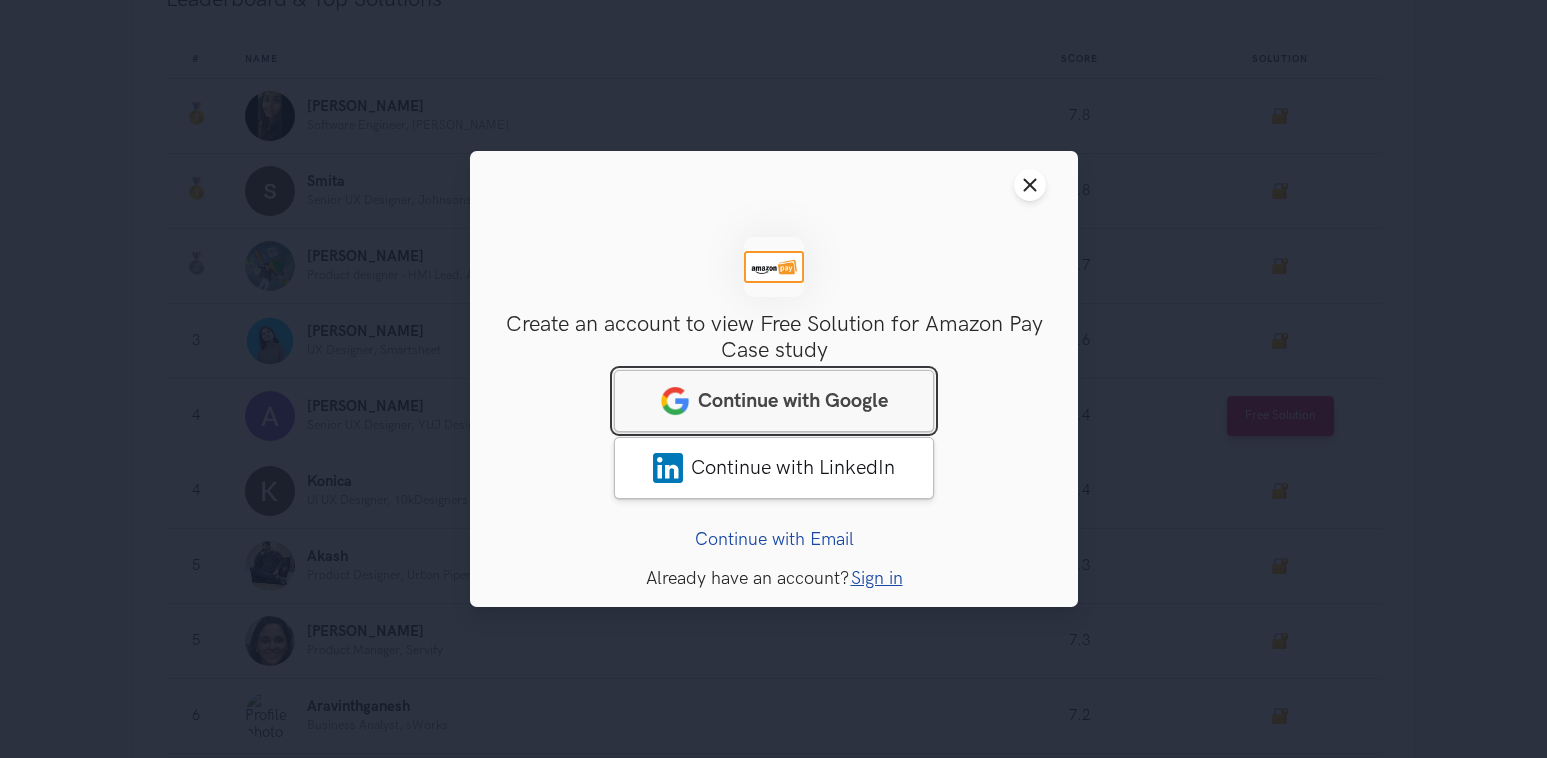 click on "Continue with Google" at bounding box center (793, 401) 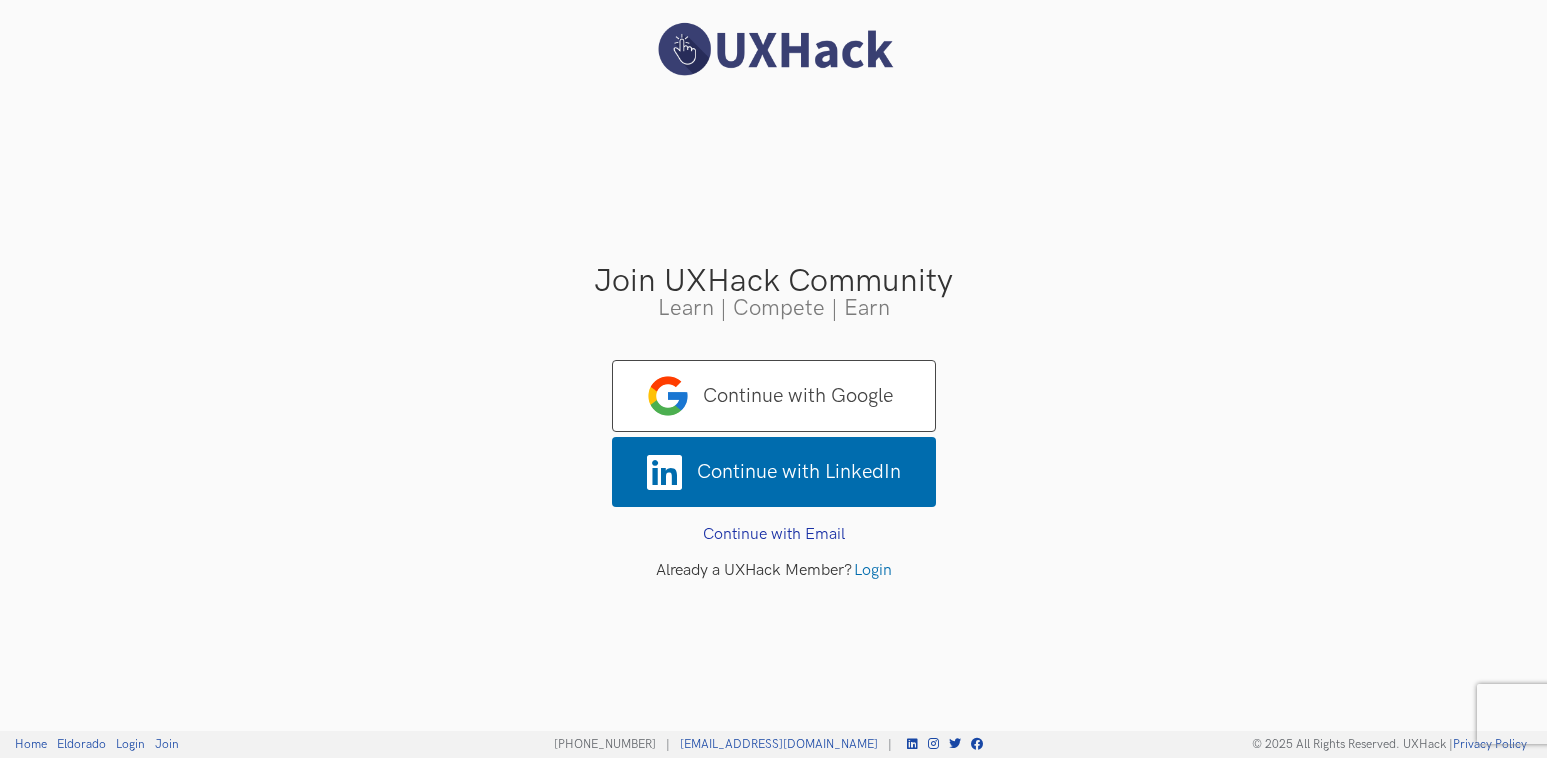 scroll, scrollTop: 0, scrollLeft: 0, axis: both 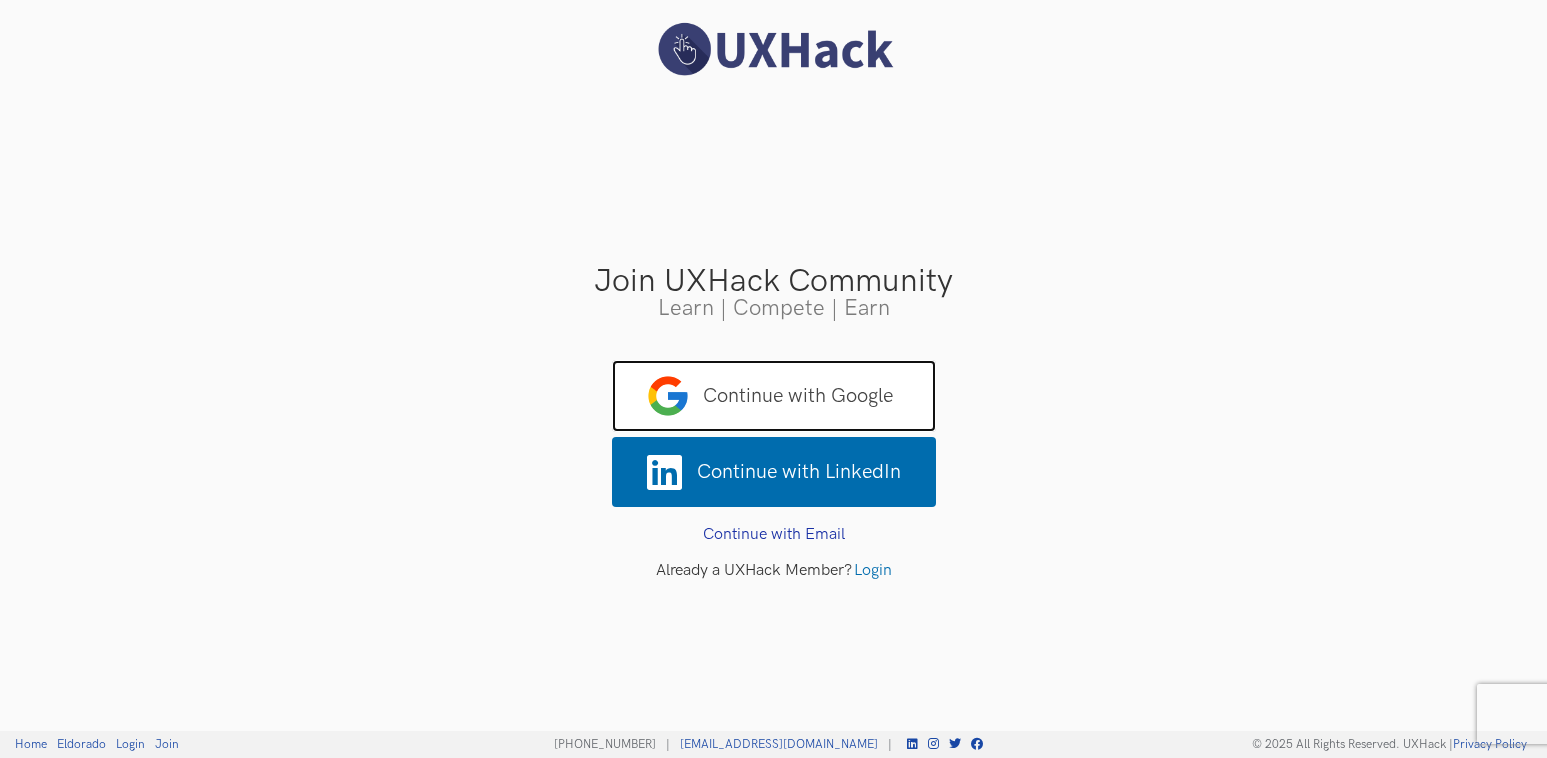 click on "Continue with Google" at bounding box center [774, 396] 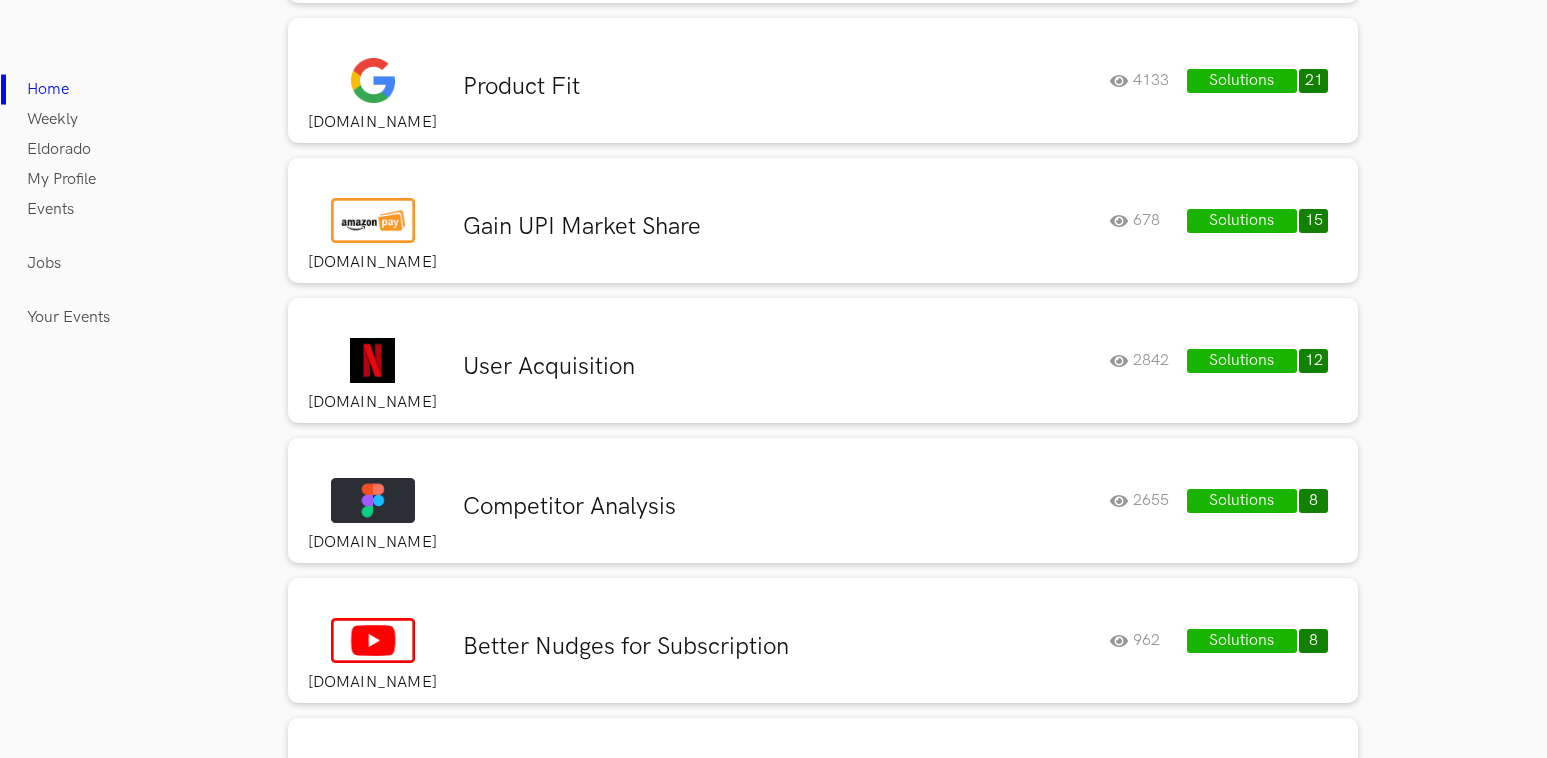 scroll, scrollTop: 684, scrollLeft: 0, axis: vertical 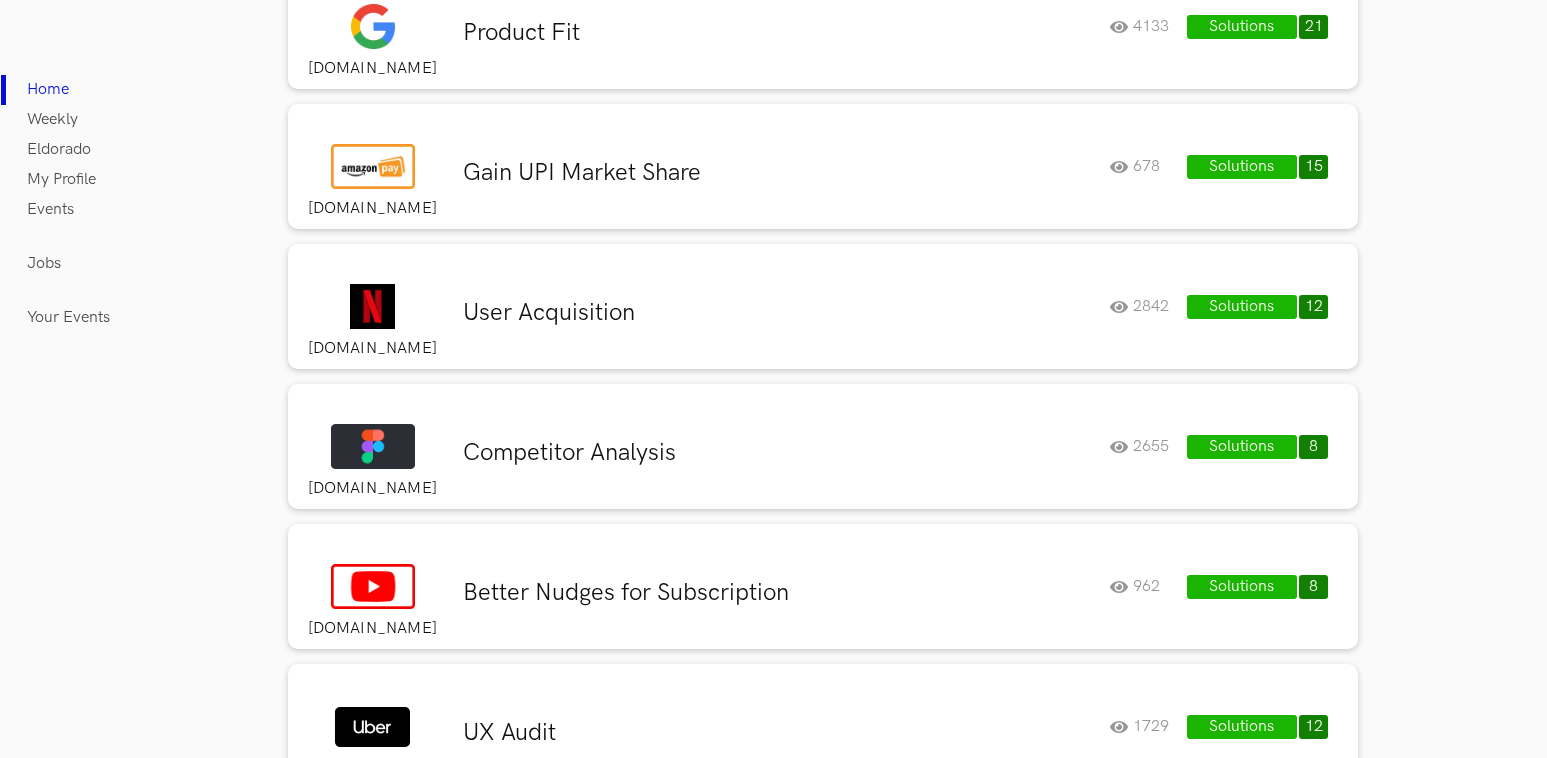 click on "Solutions" at bounding box center (1242, 307) 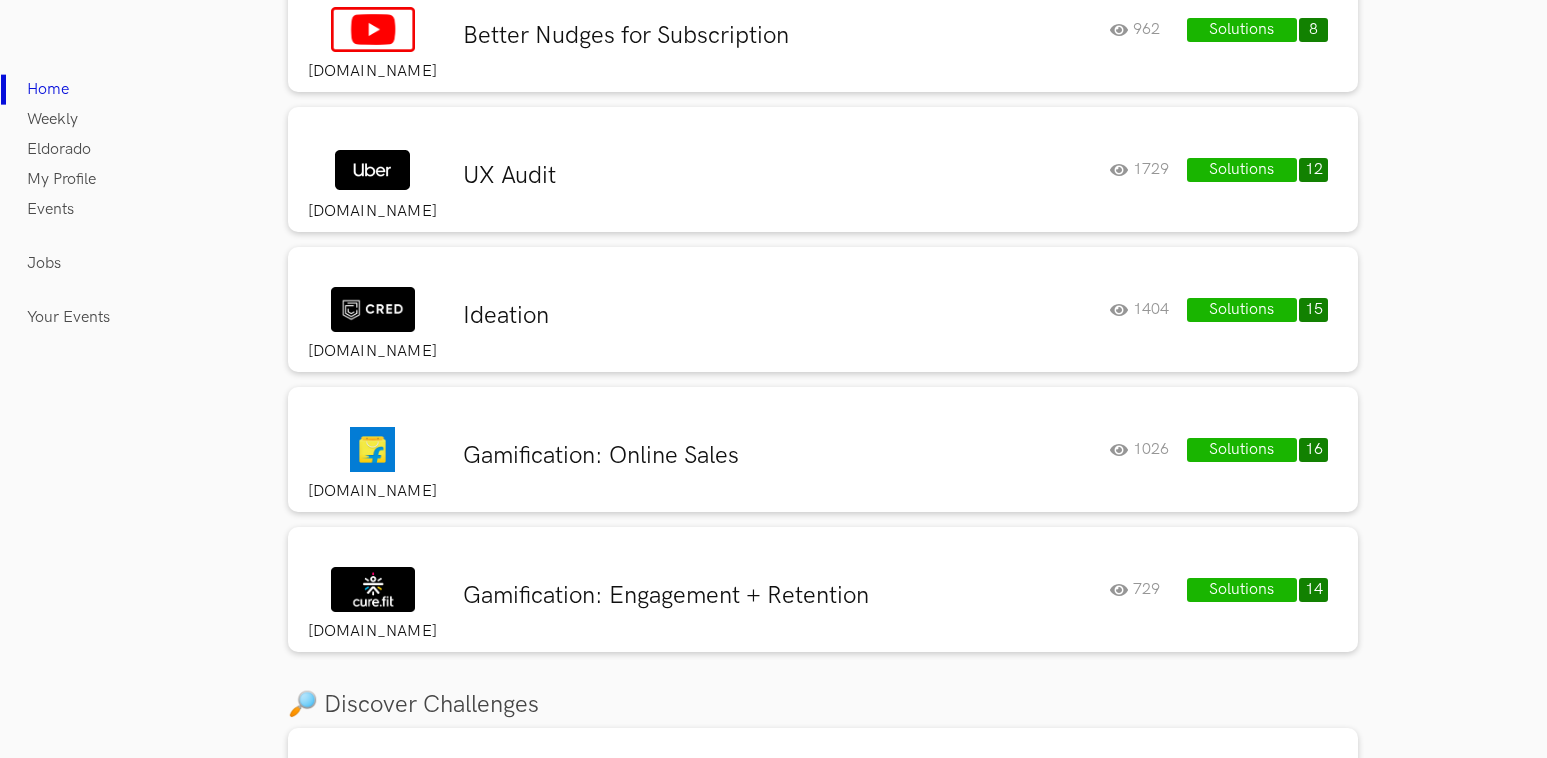 scroll, scrollTop: 1254, scrollLeft: 0, axis: vertical 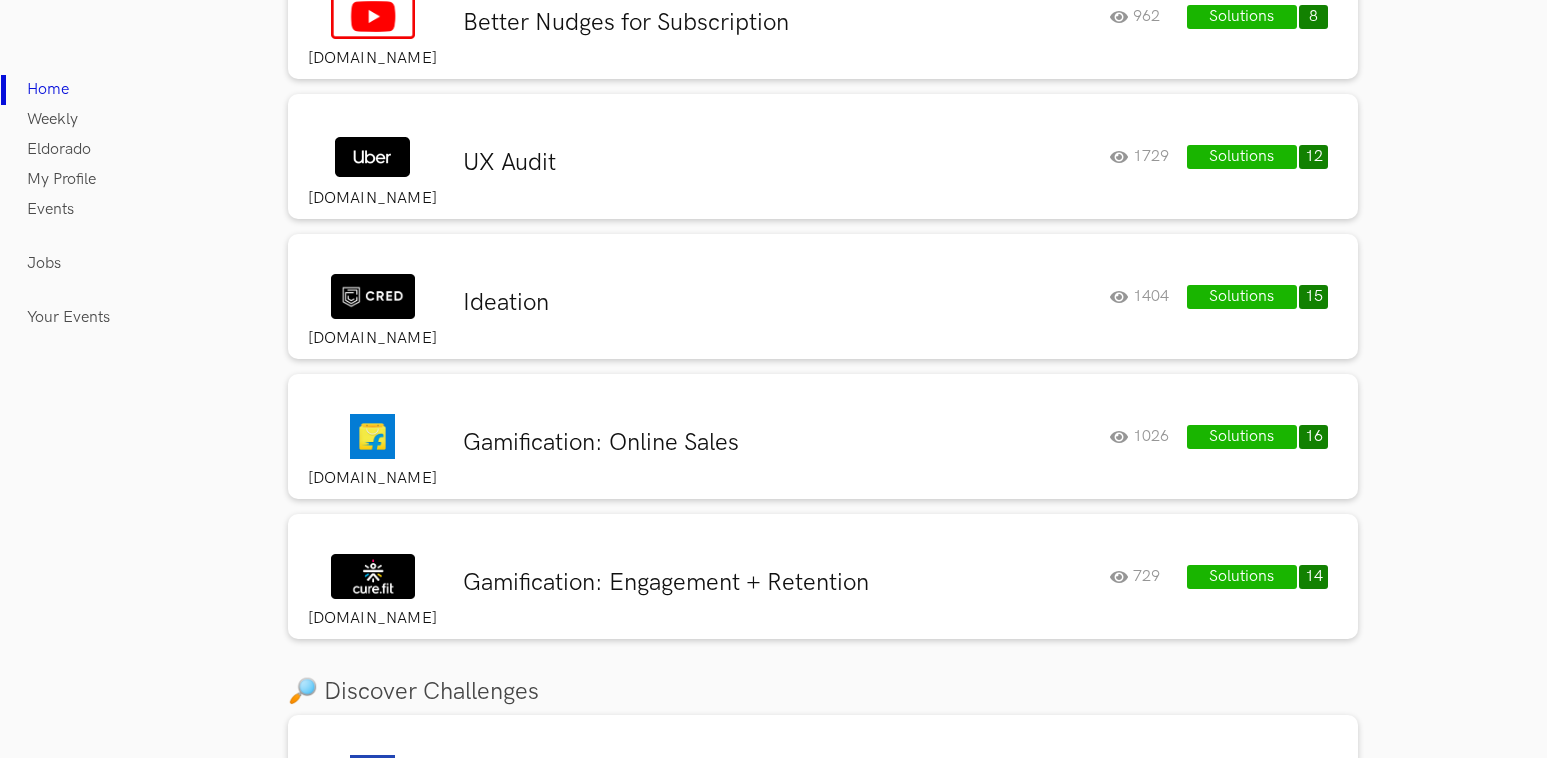 click on "Solutions" at bounding box center [1242, 157] 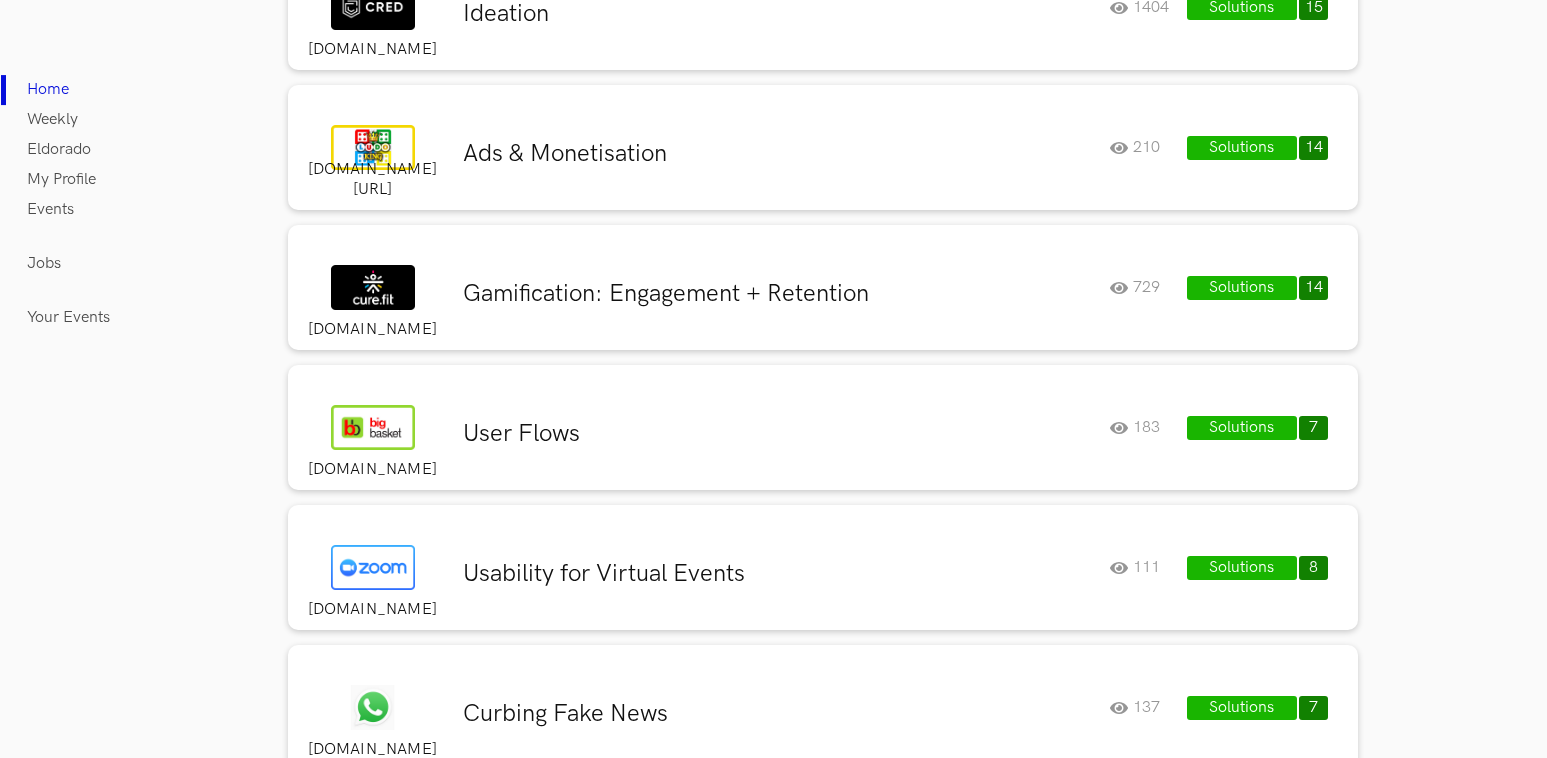 scroll, scrollTop: 7296, scrollLeft: 0, axis: vertical 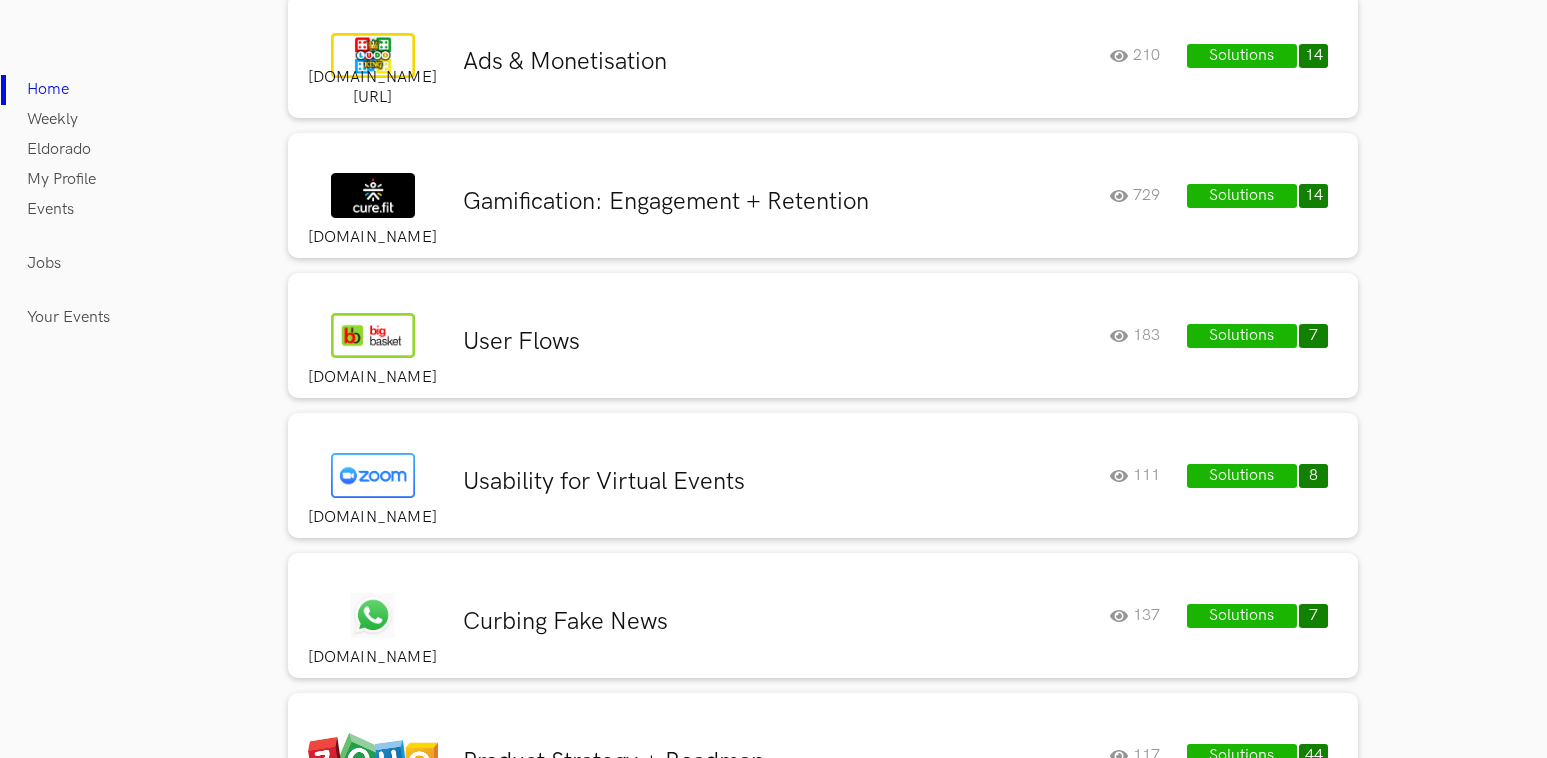 click on "Solutions" at bounding box center (1242, 336) 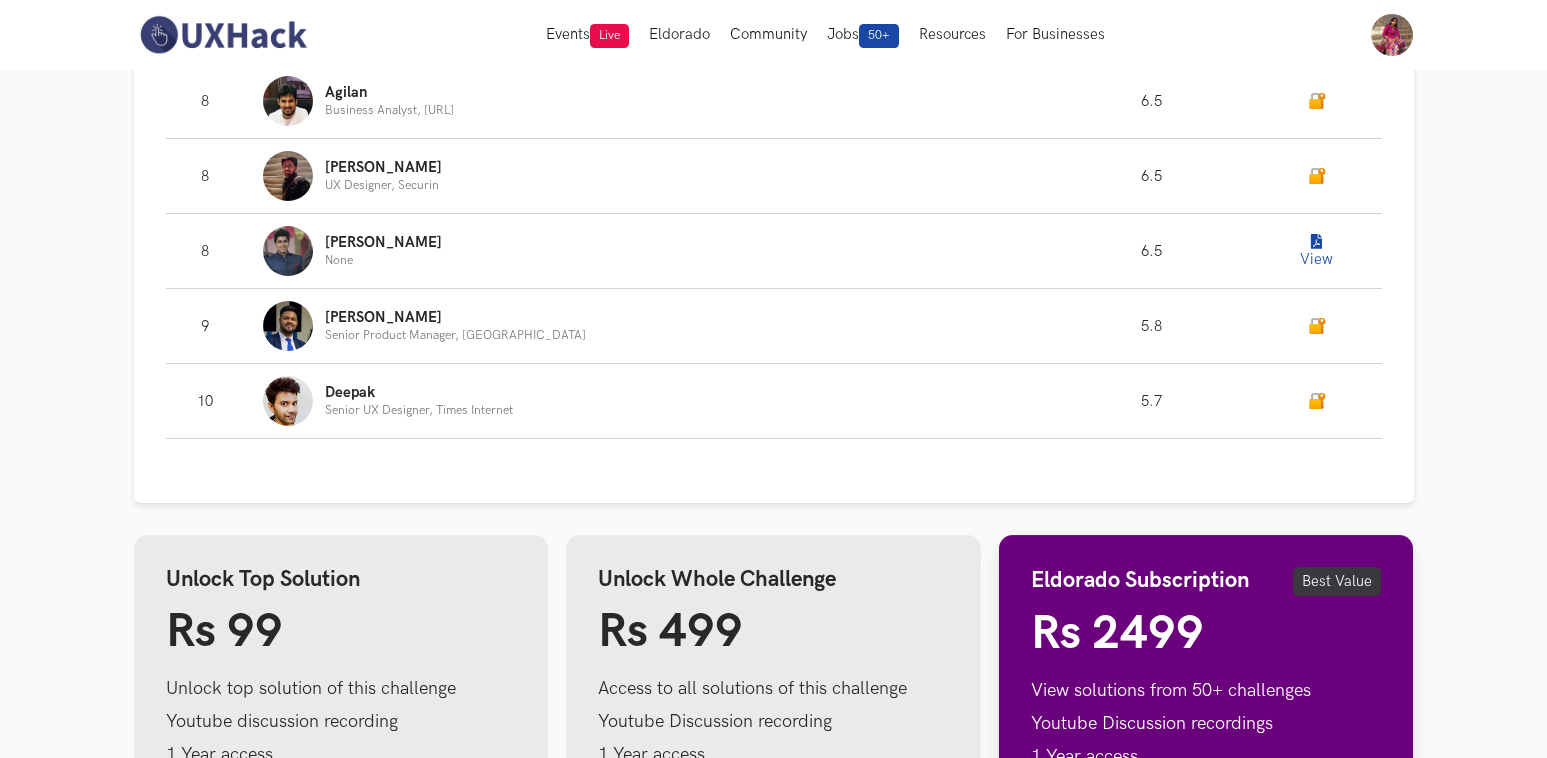 scroll, scrollTop: 1140, scrollLeft: 0, axis: vertical 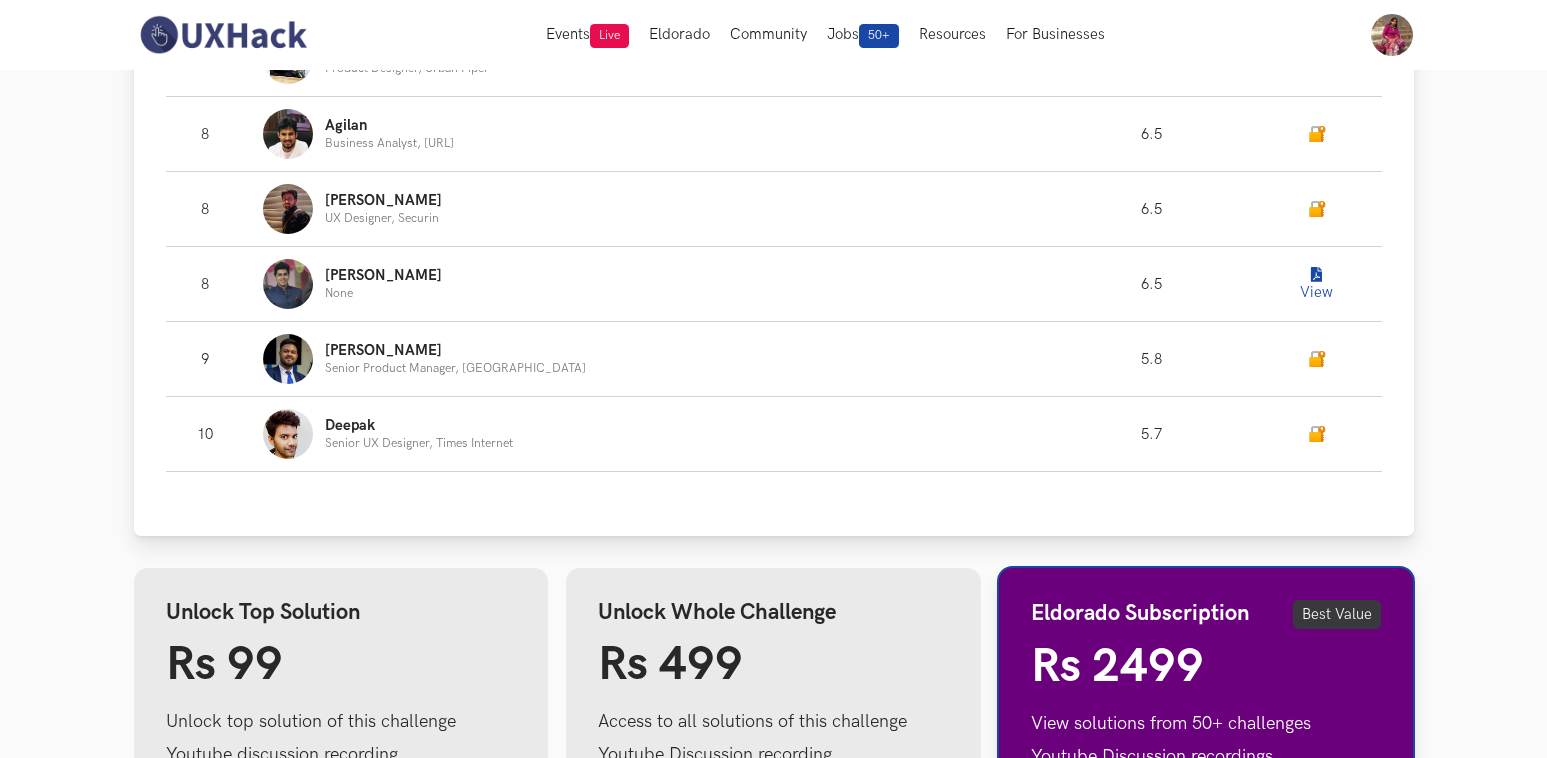 click on "View" at bounding box center (1317, 284) 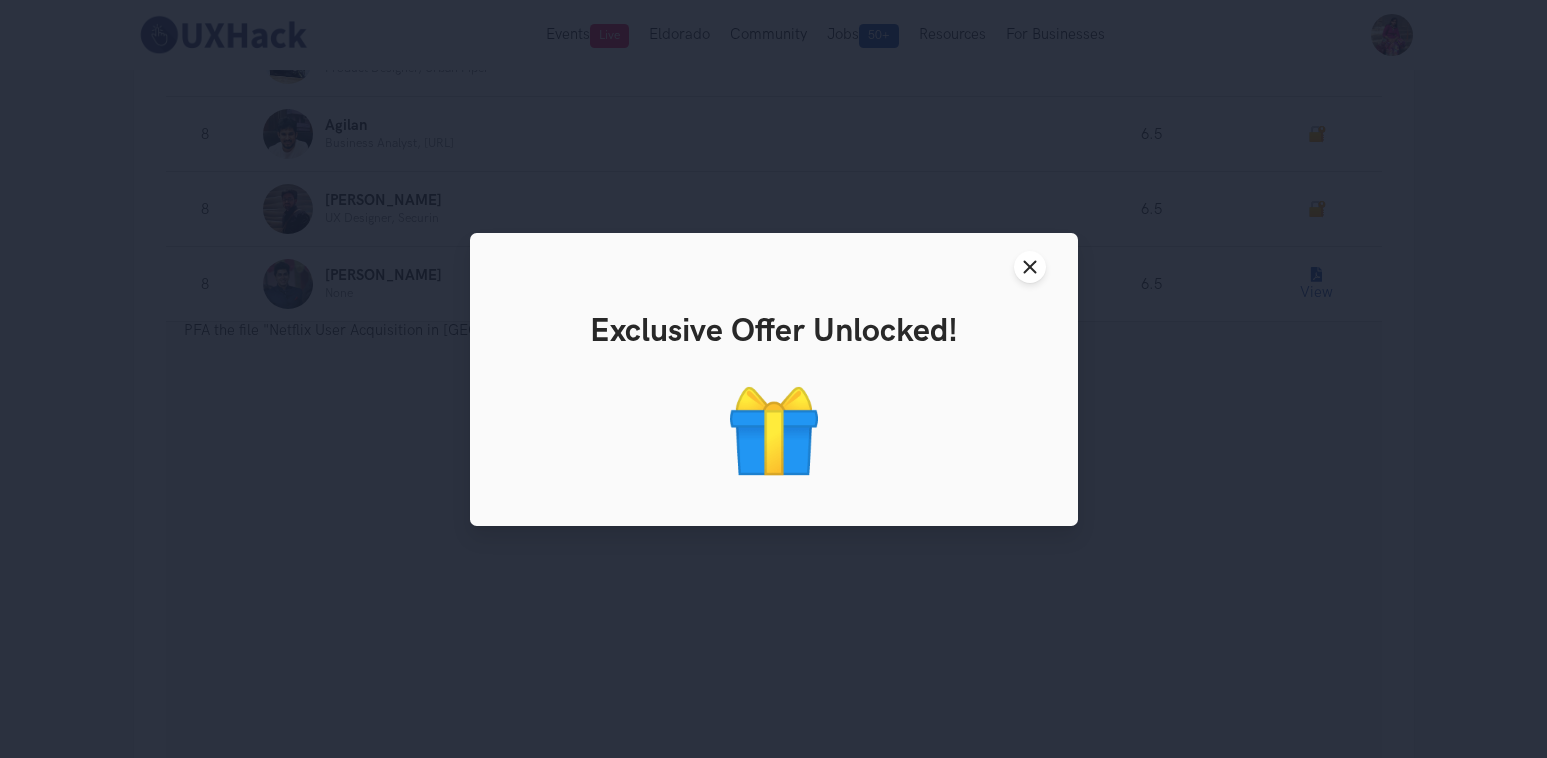 click on "Close modal window" at bounding box center (774, 267) 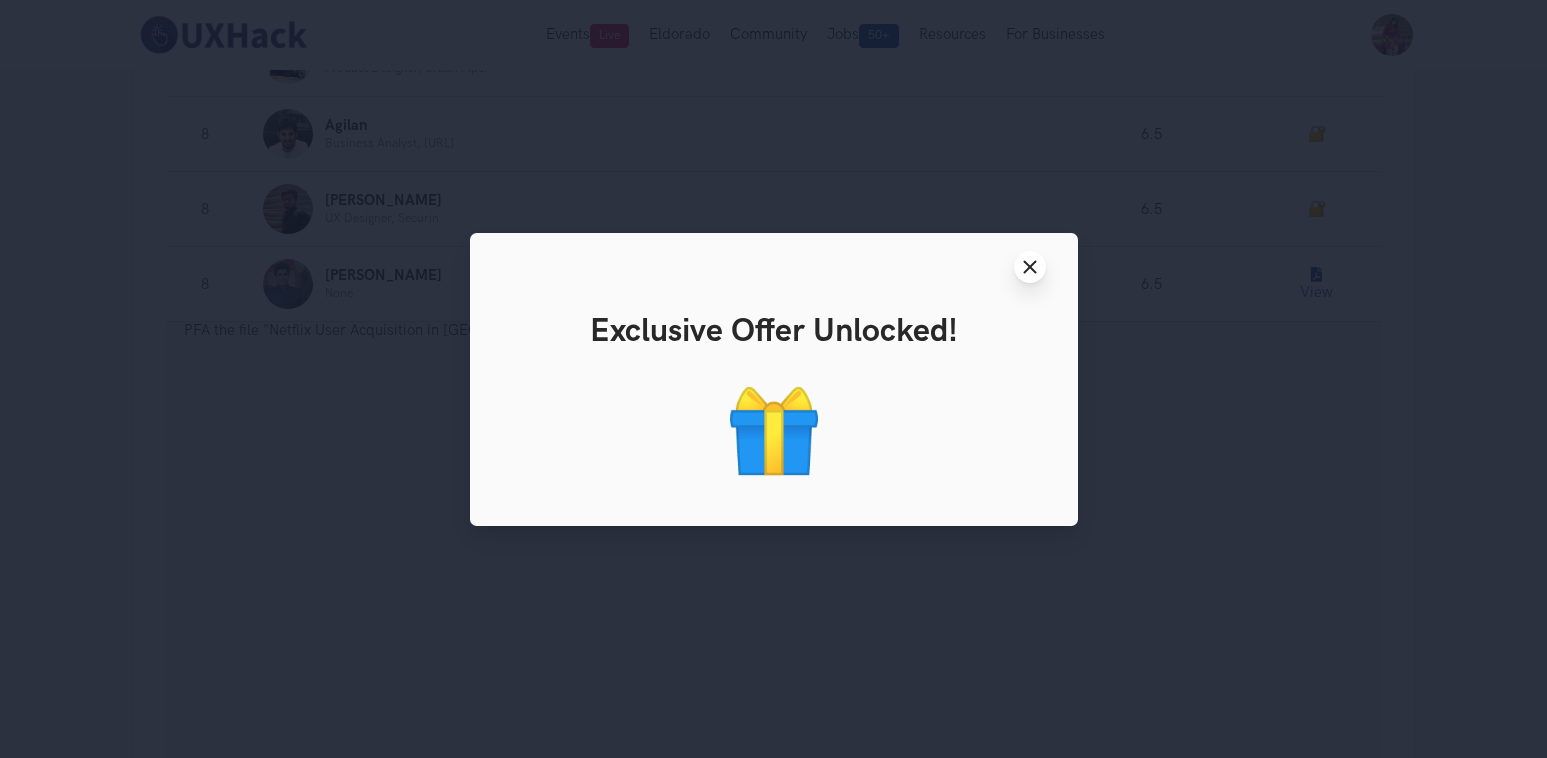click on "Close modal window" at bounding box center (1030, 267) 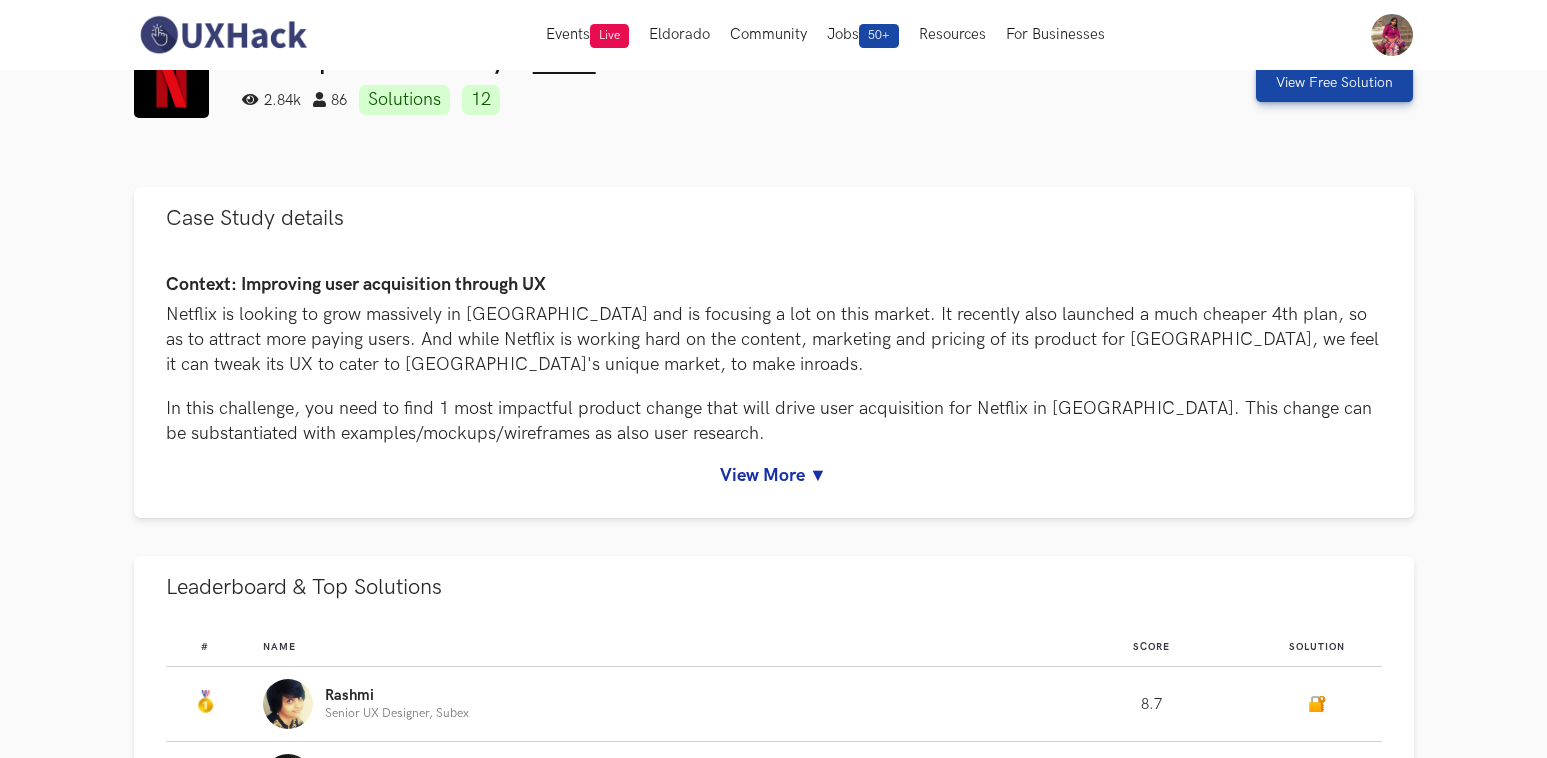 scroll, scrollTop: 0, scrollLeft: 0, axis: both 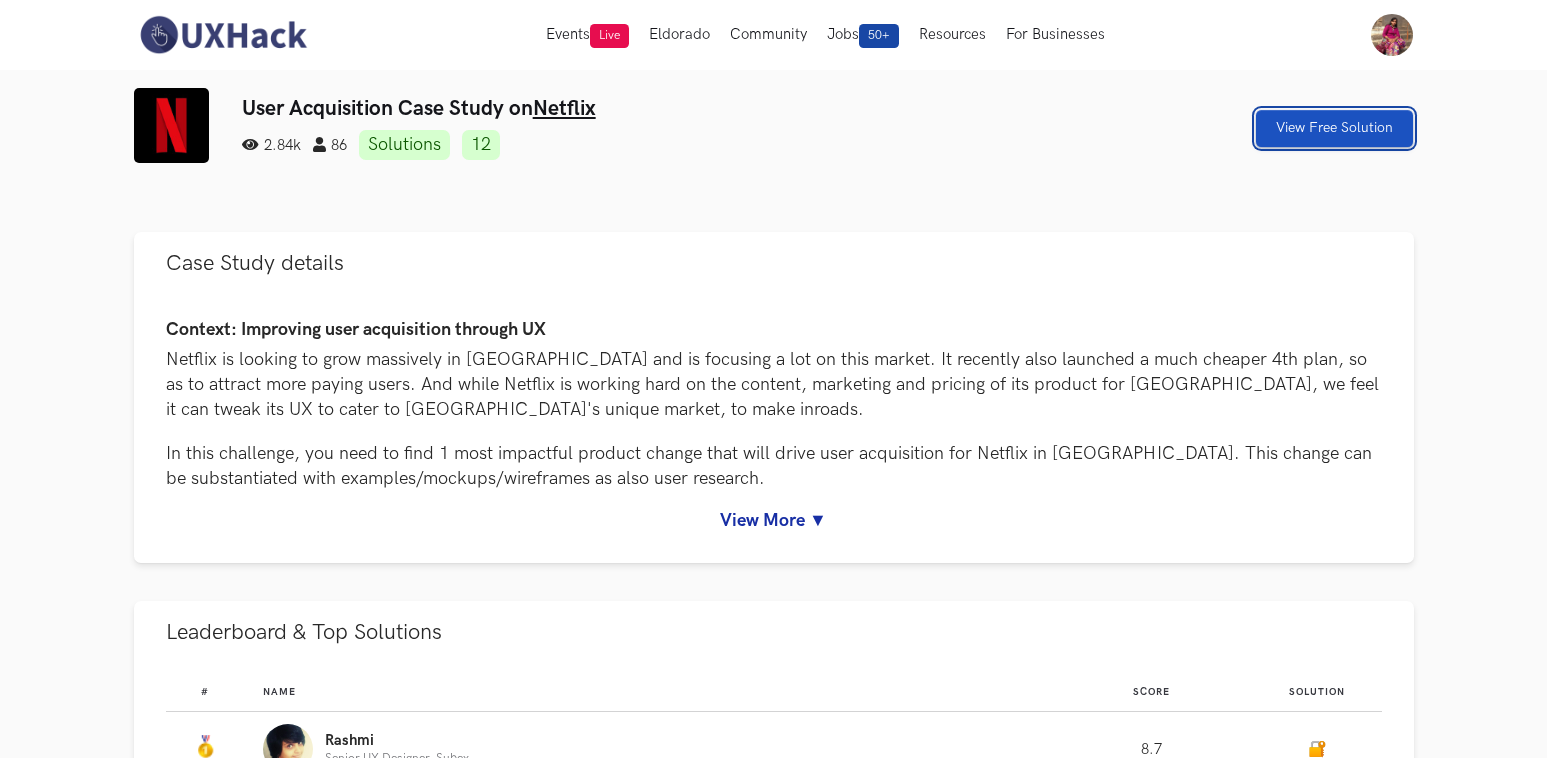 click on "View Free Solution" at bounding box center (1334, 128) 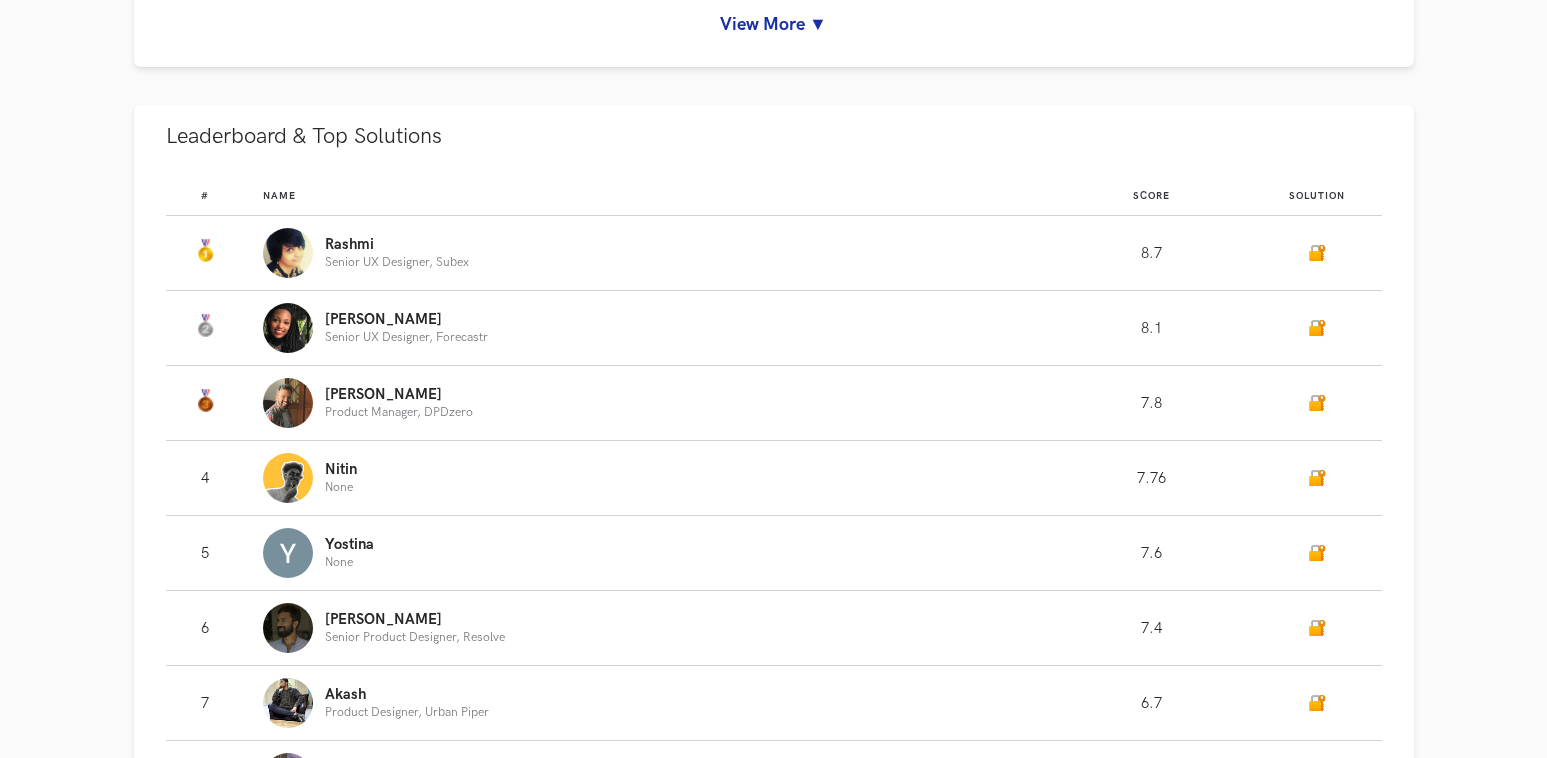 scroll, scrollTop: 331, scrollLeft: 0, axis: vertical 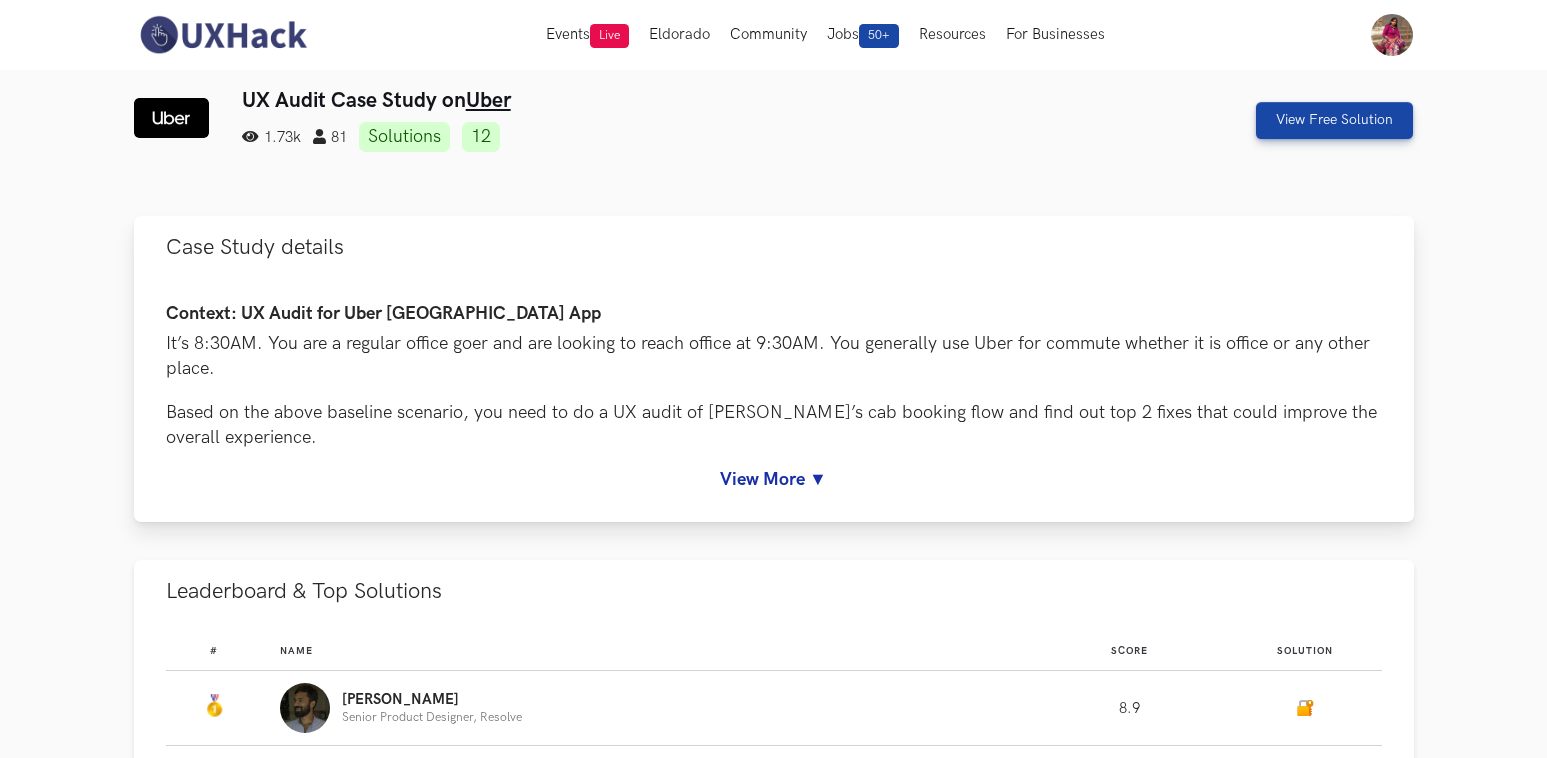 click on "View More ▼" at bounding box center [774, 479] 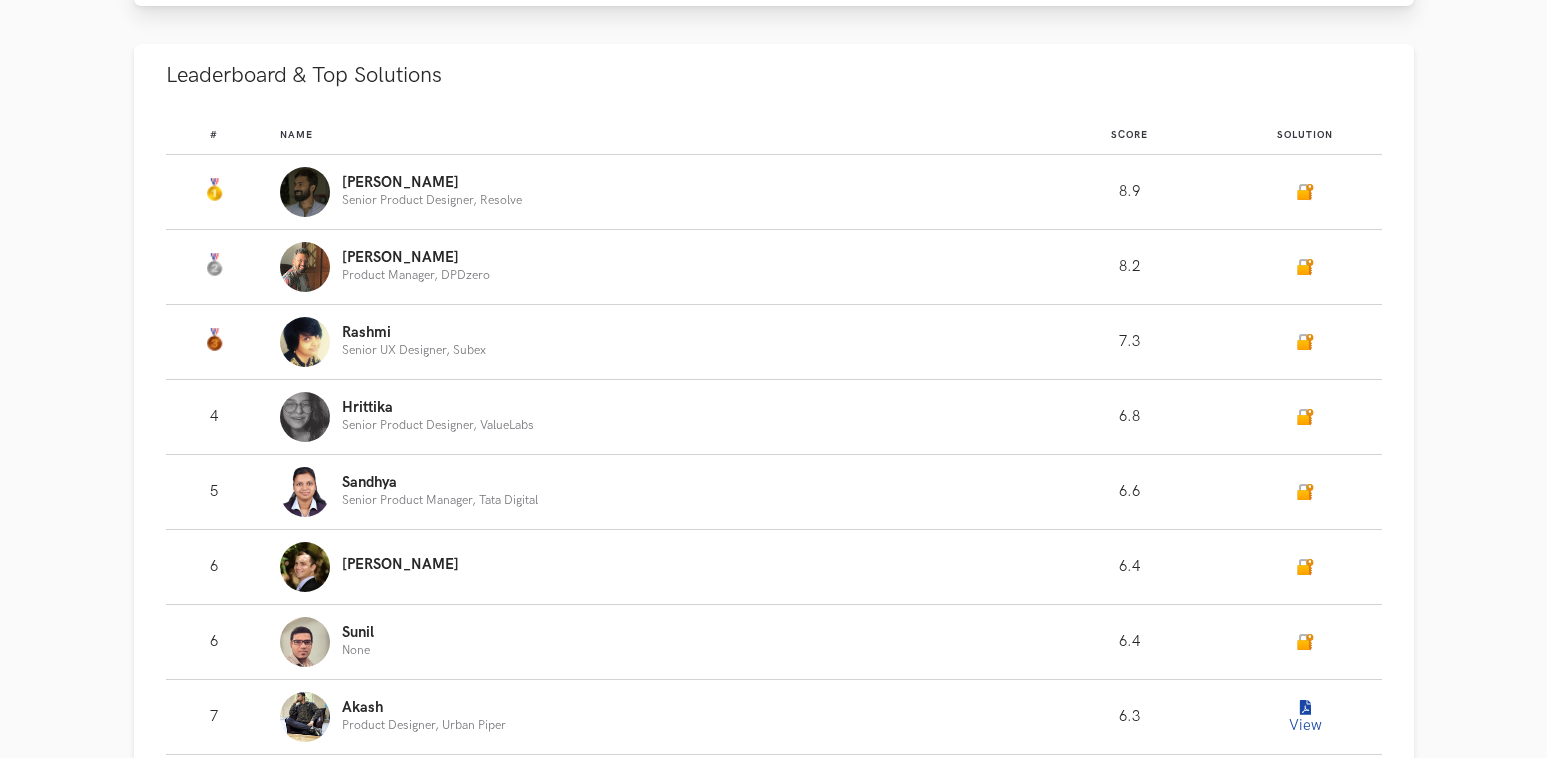 scroll, scrollTop: 1368, scrollLeft: 0, axis: vertical 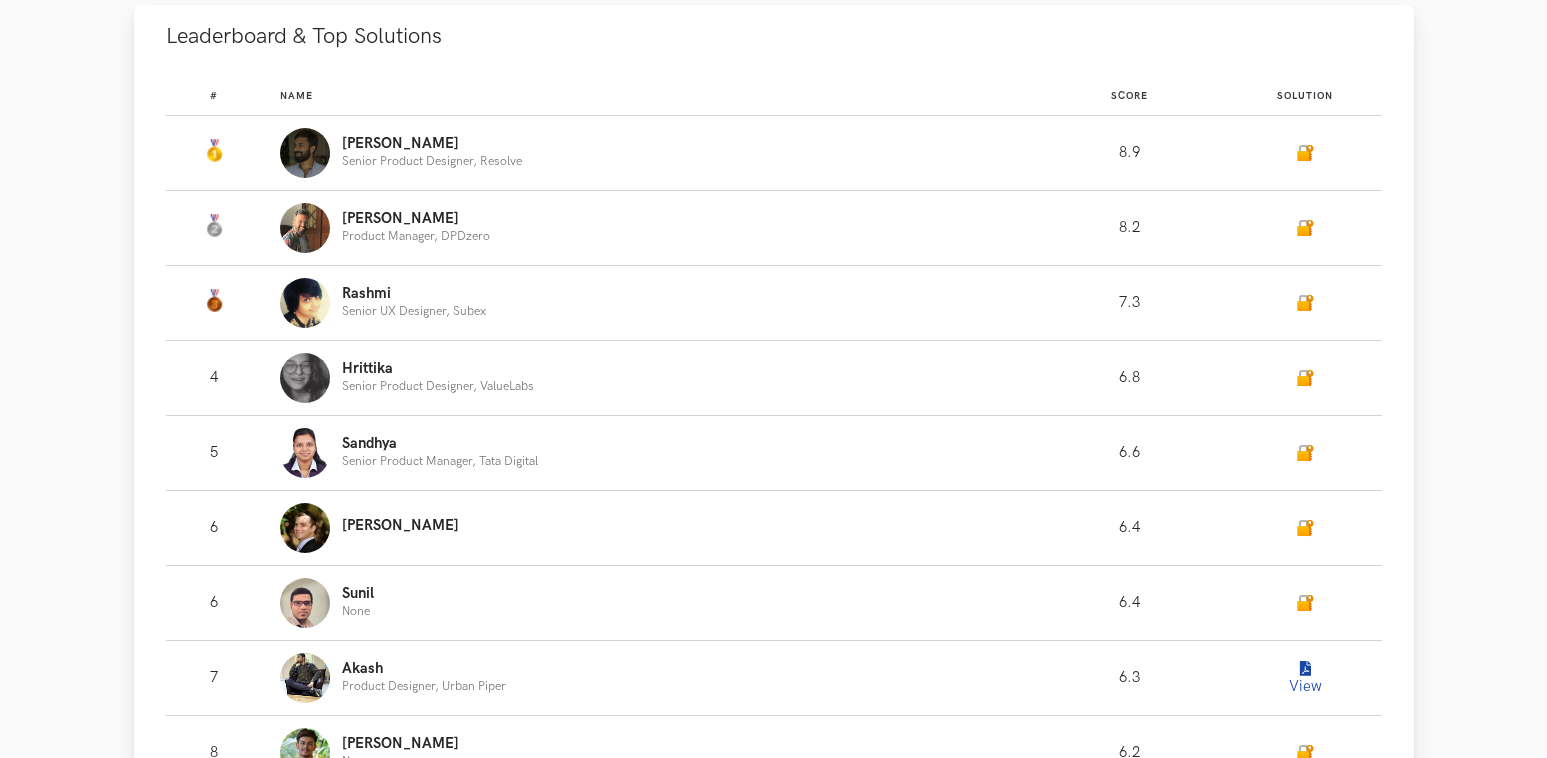 click on "View" at bounding box center [1305, 678] 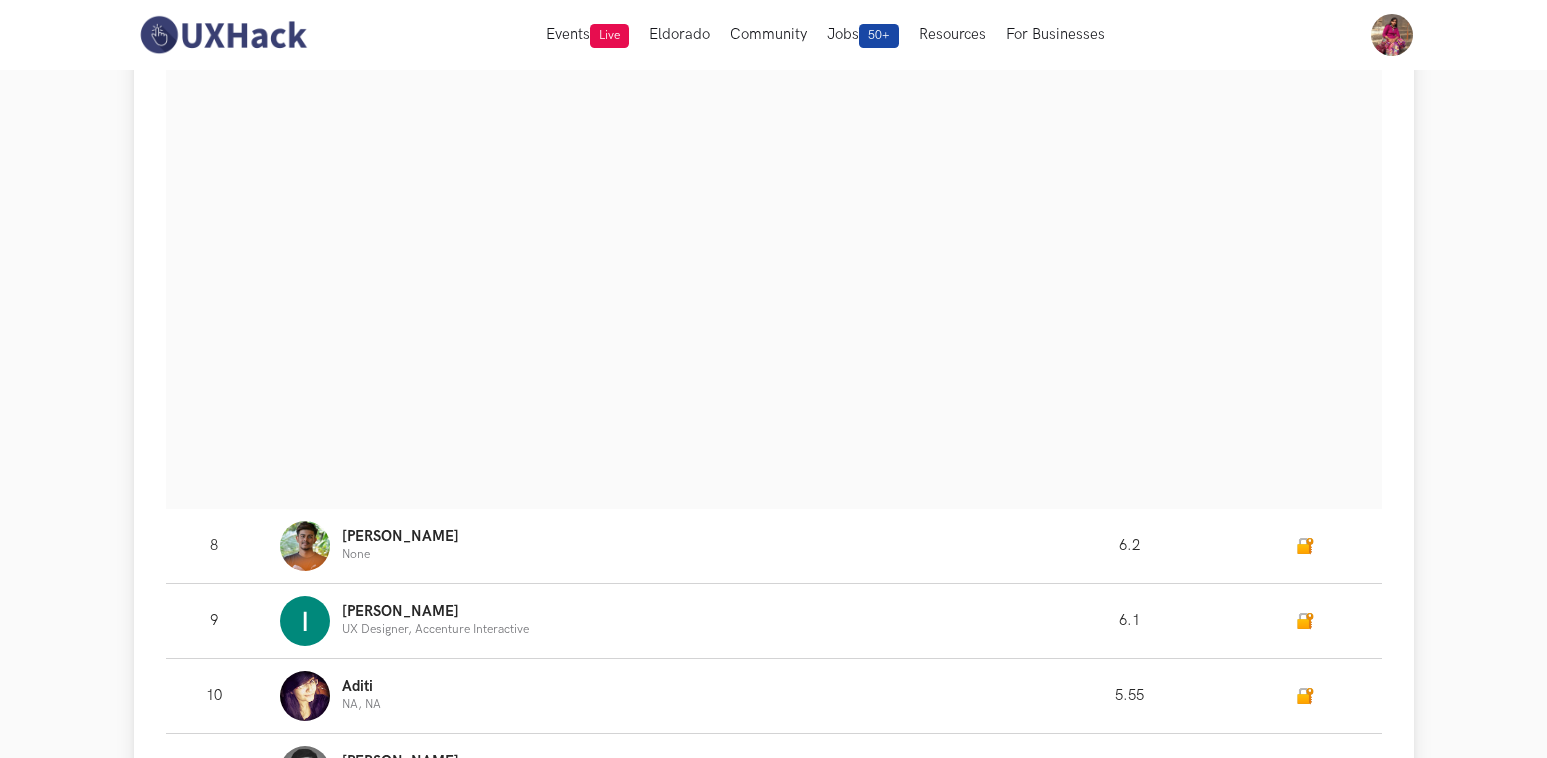 scroll, scrollTop: 2052, scrollLeft: 0, axis: vertical 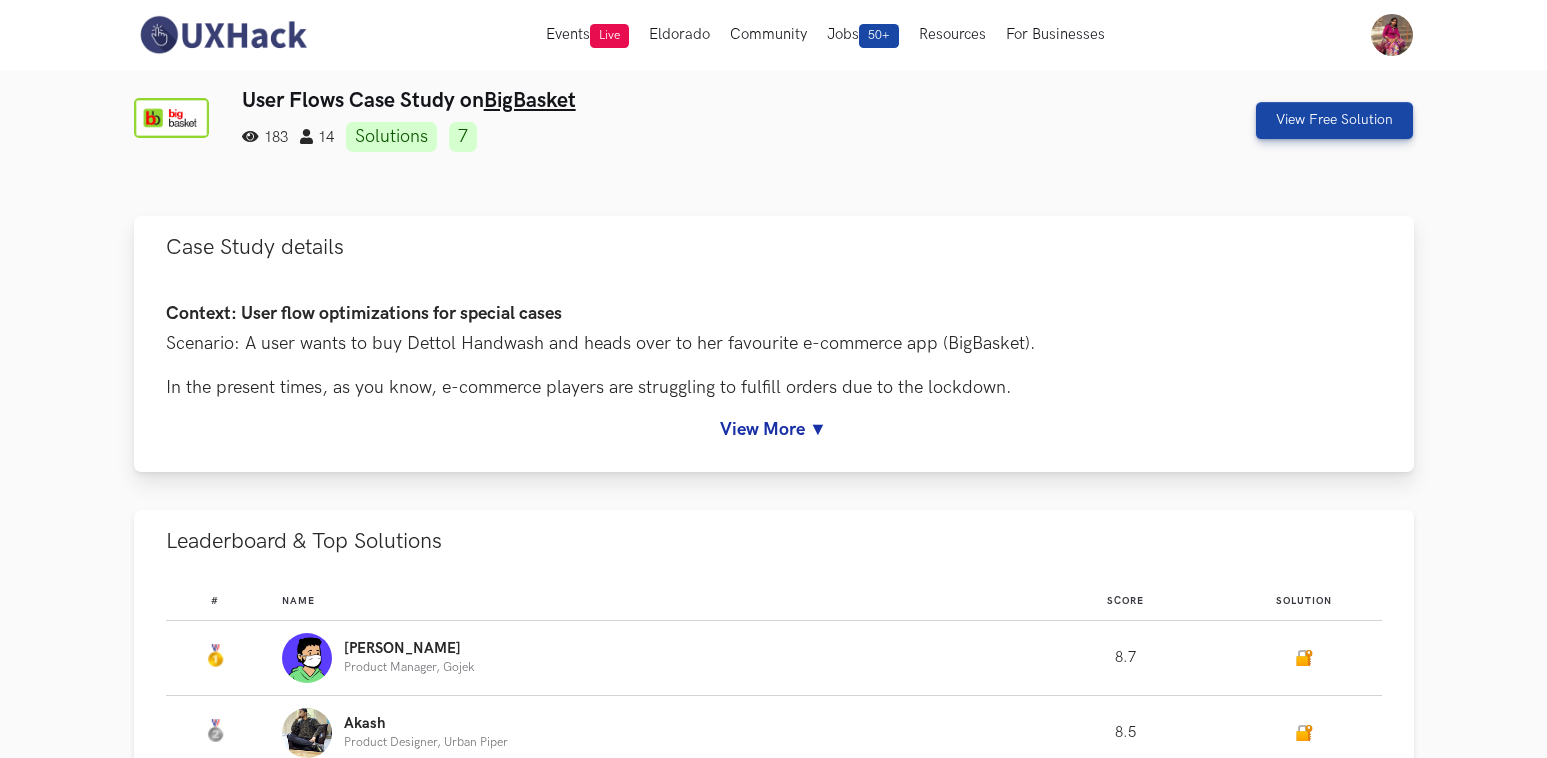 click on "View More ▼" at bounding box center (774, 429) 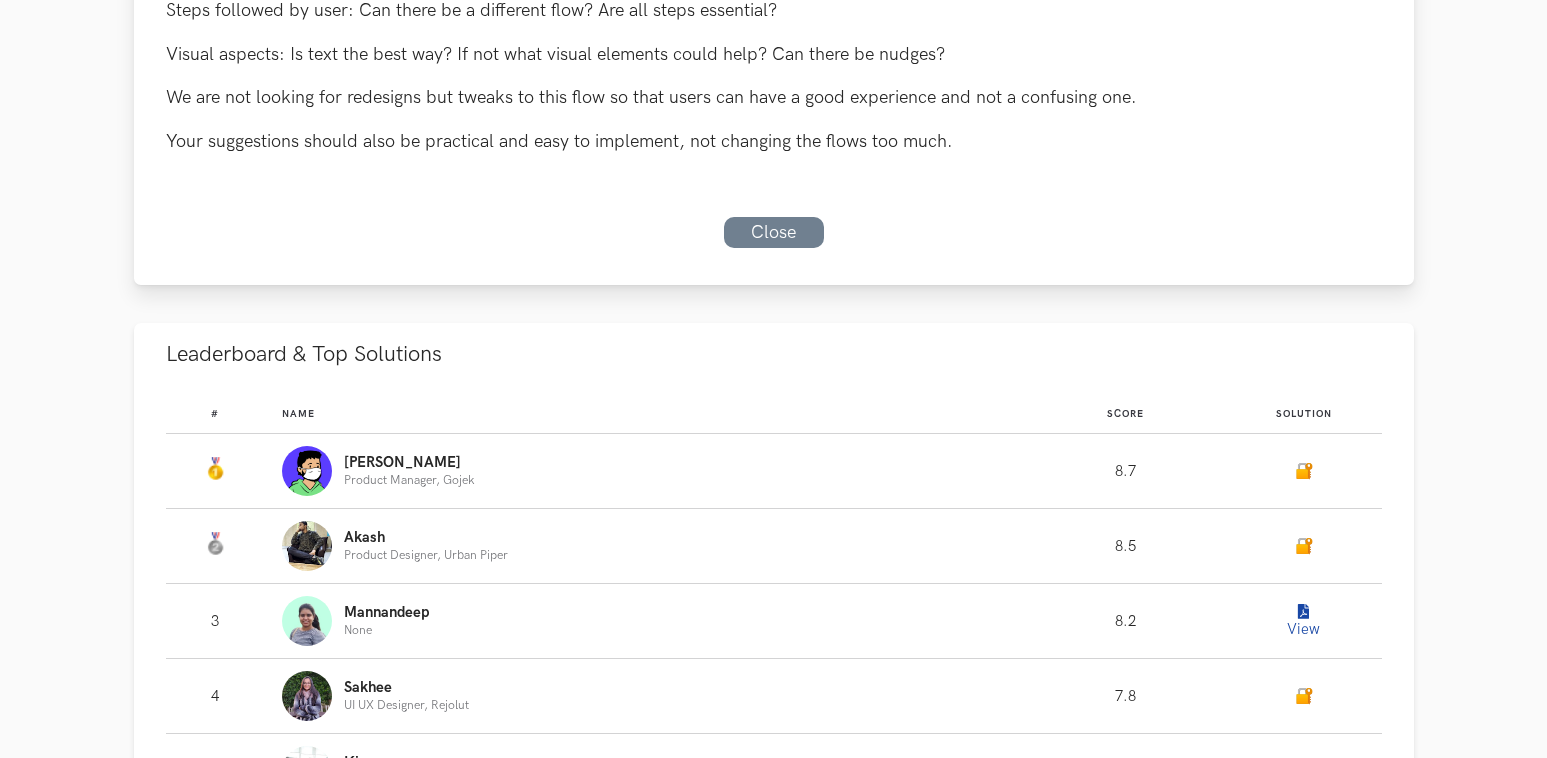 scroll, scrollTop: 798, scrollLeft: 0, axis: vertical 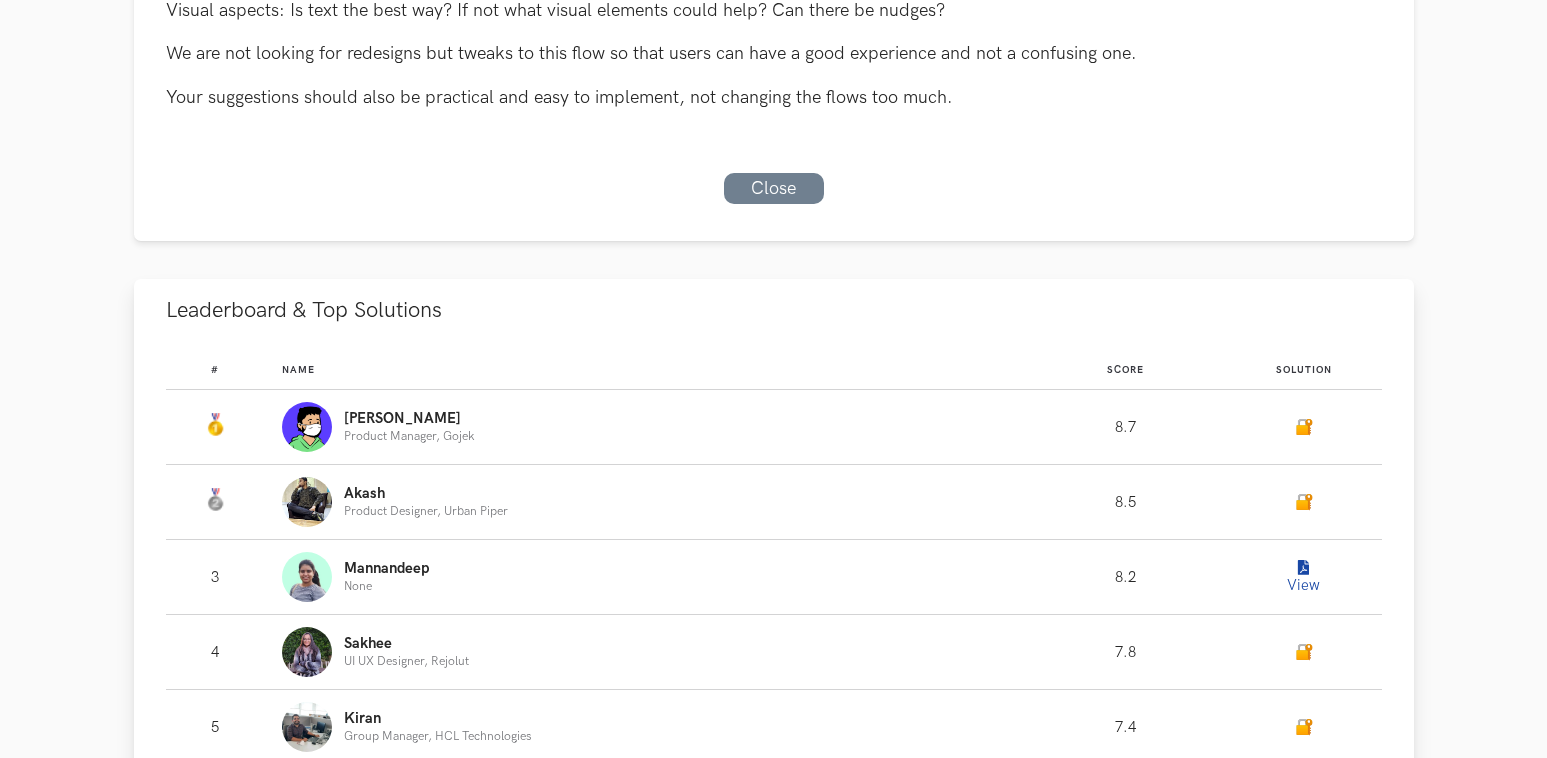 click at bounding box center (1303, 568) 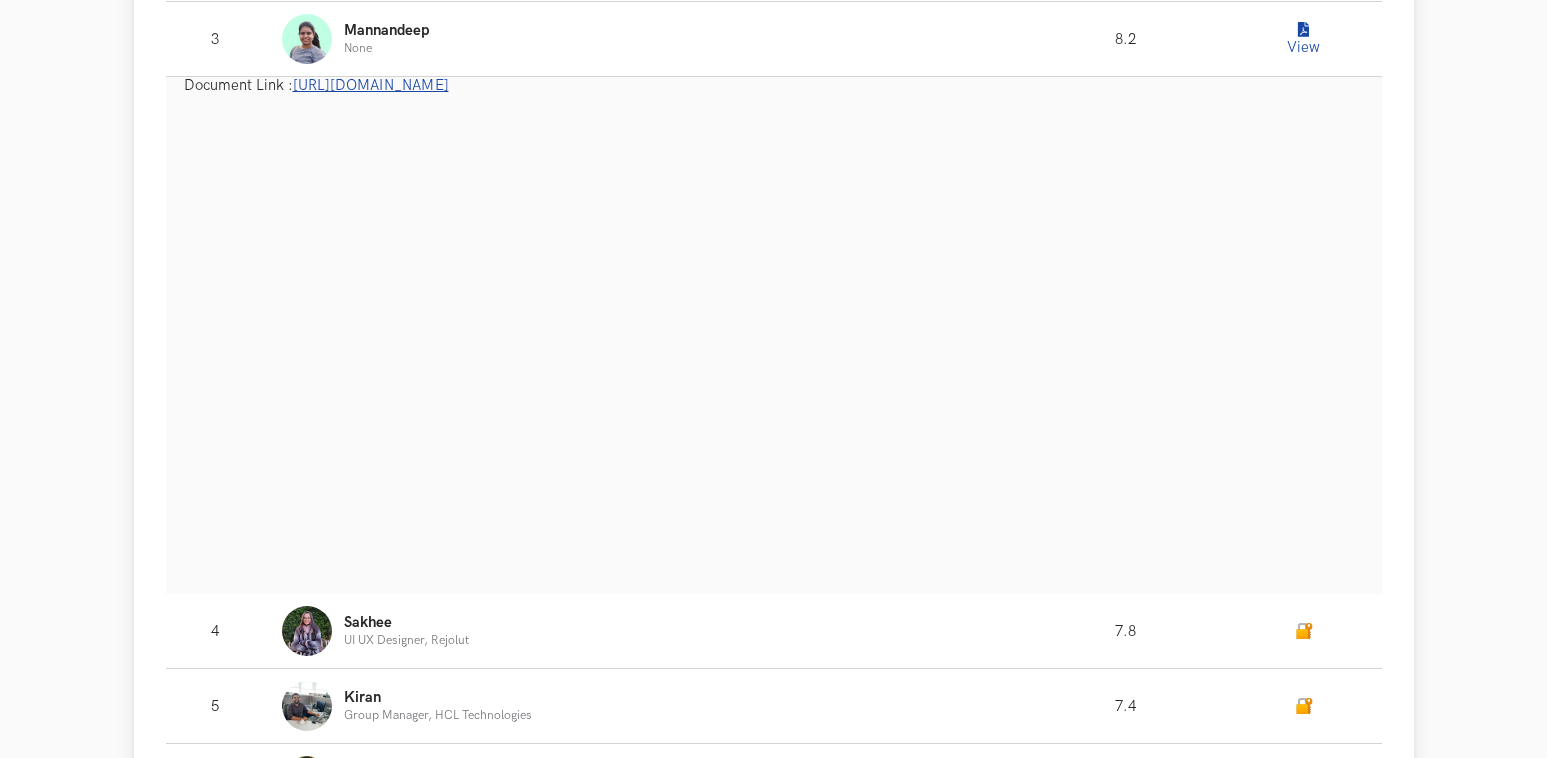 scroll, scrollTop: 1482, scrollLeft: 0, axis: vertical 